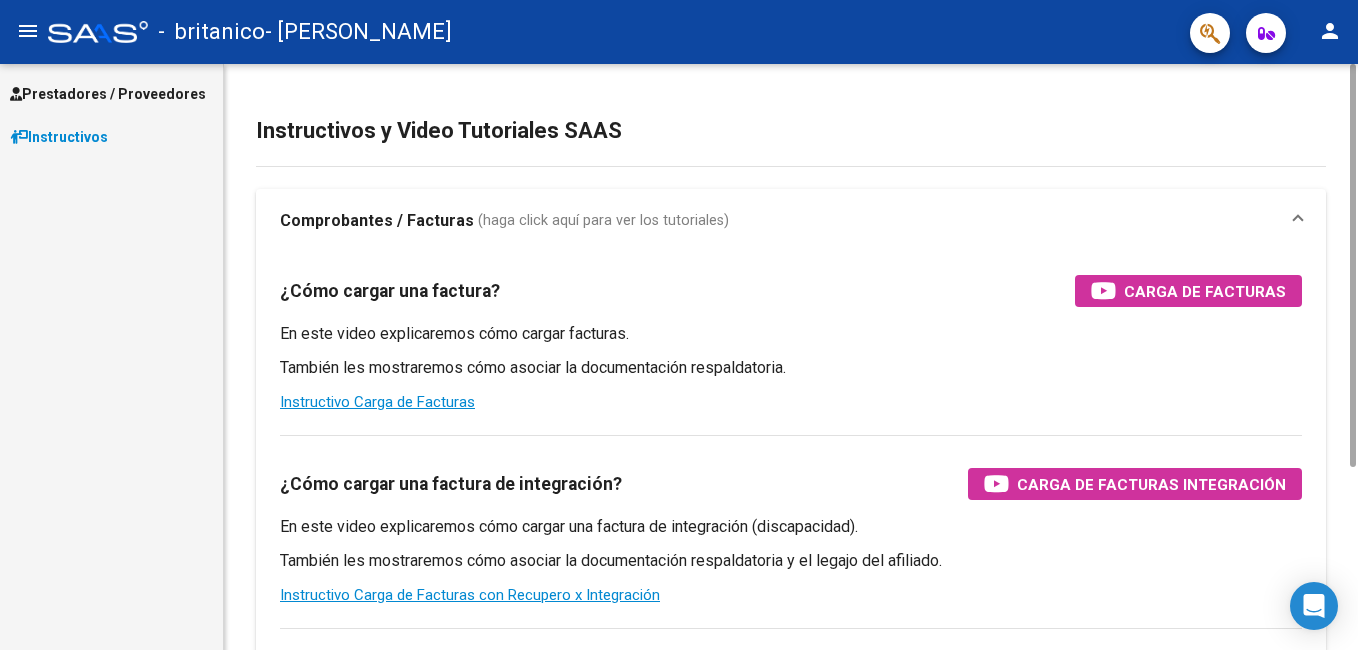 scroll, scrollTop: 0, scrollLeft: 0, axis: both 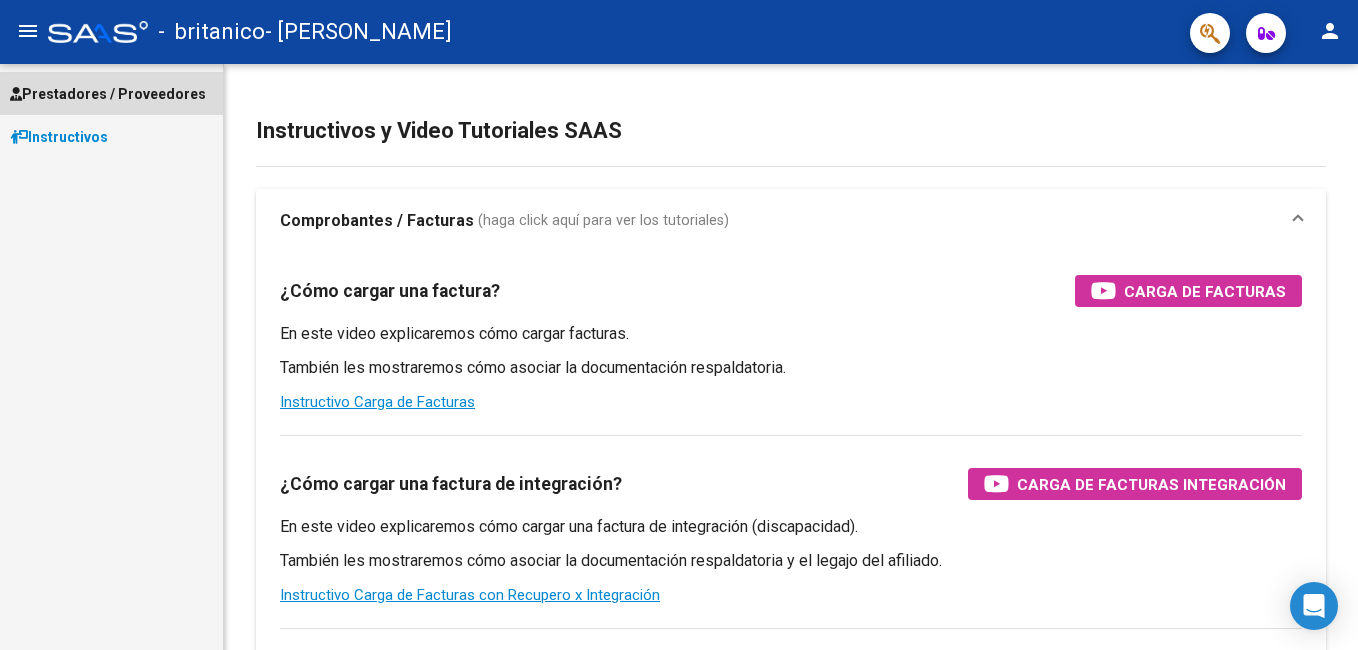 click on "Prestadores / Proveedores" at bounding box center [111, 93] 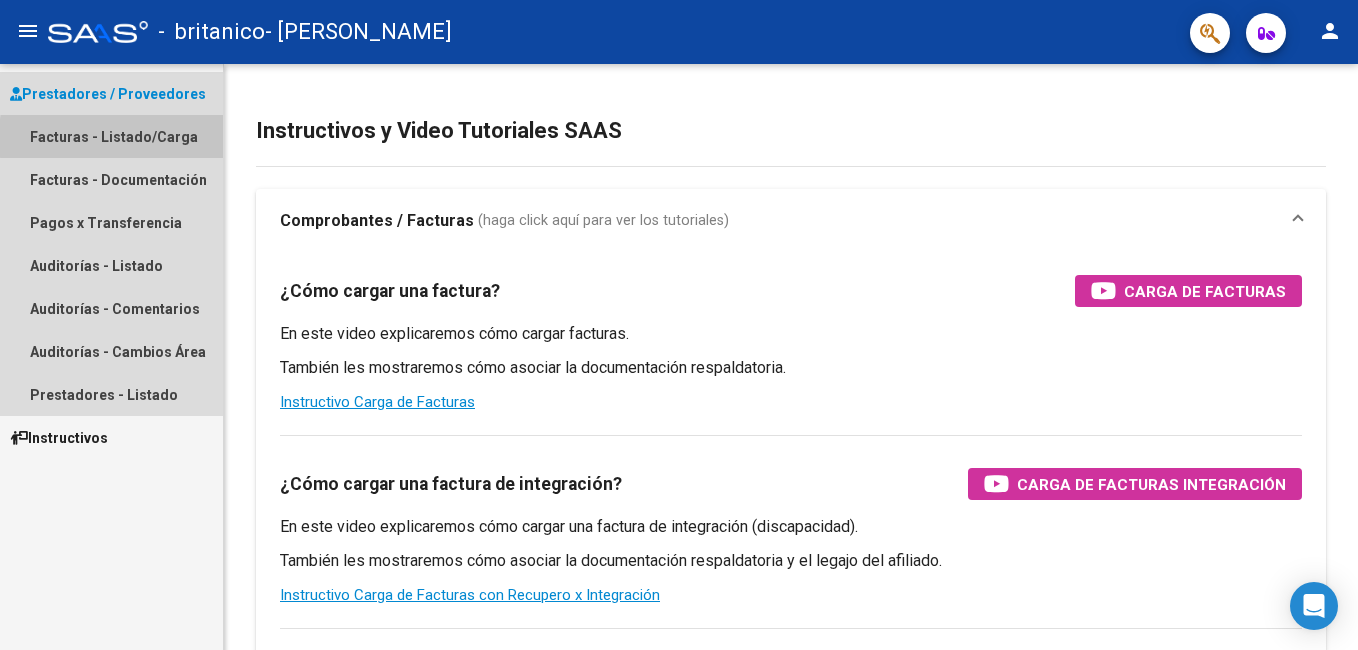 click on "Facturas - Listado/Carga" at bounding box center (111, 136) 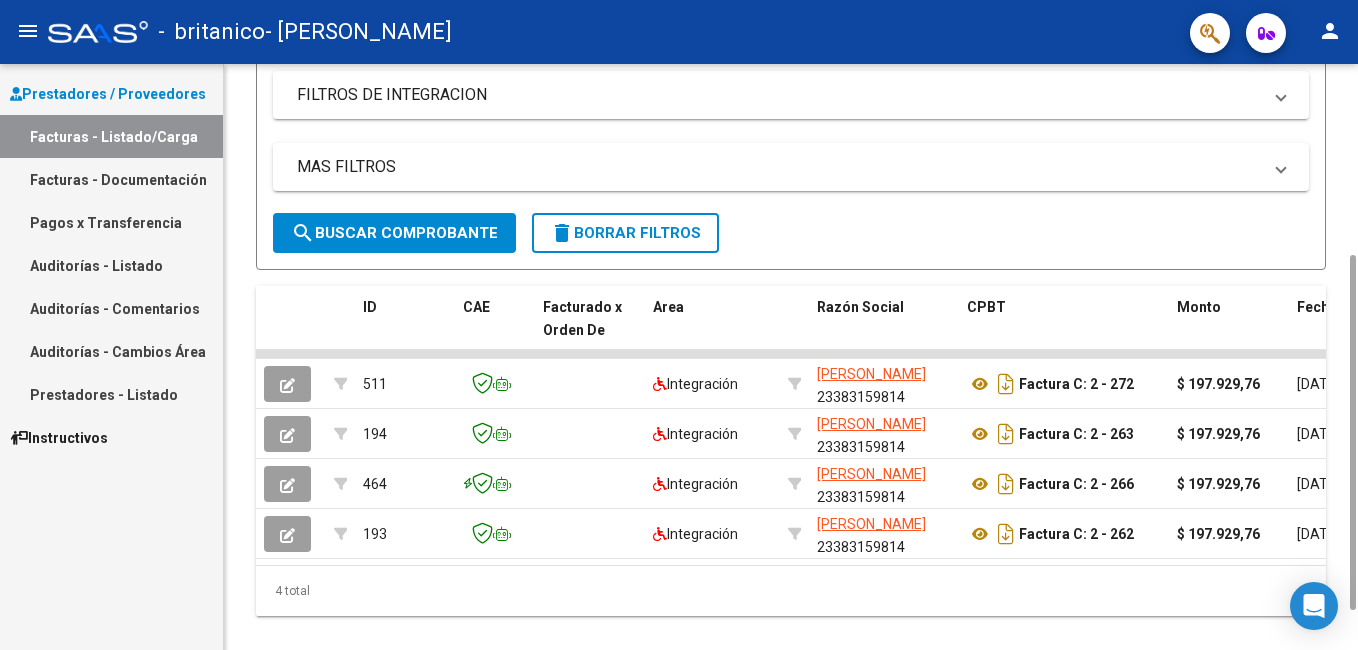 scroll, scrollTop: 349, scrollLeft: 0, axis: vertical 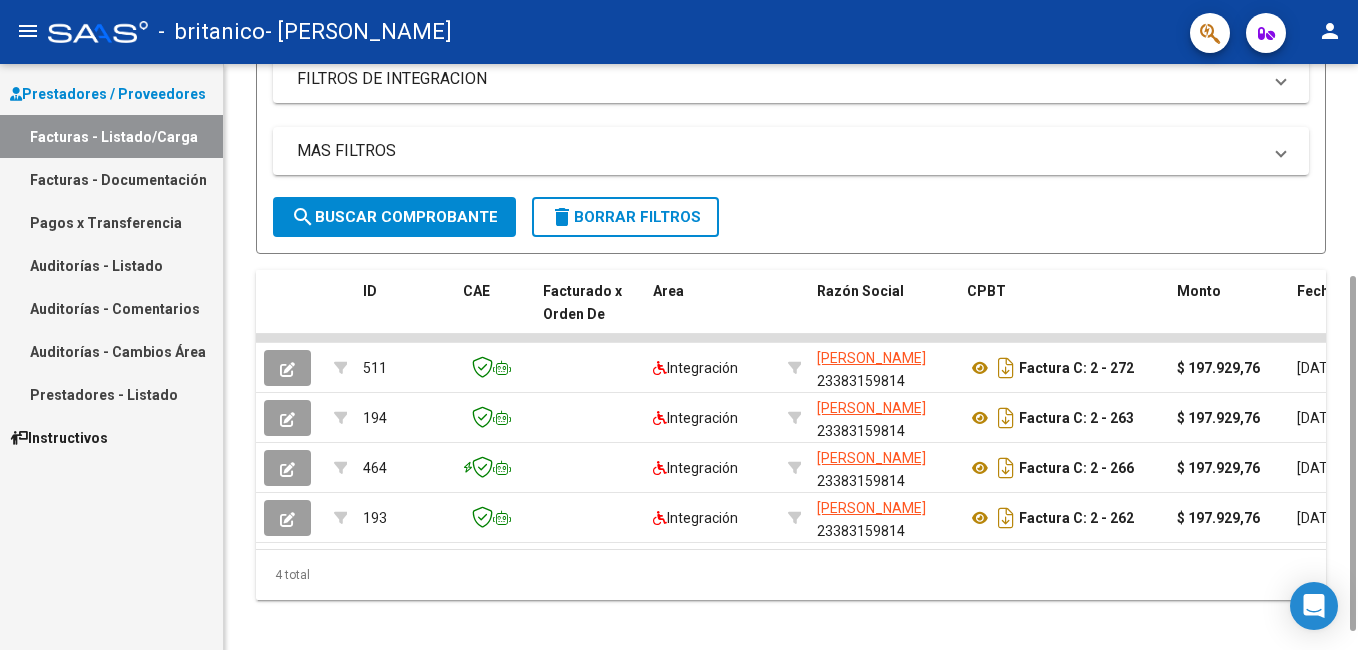 drag, startPoint x: 1350, startPoint y: 191, endPoint x: 1338, endPoint y: 433, distance: 242.29733 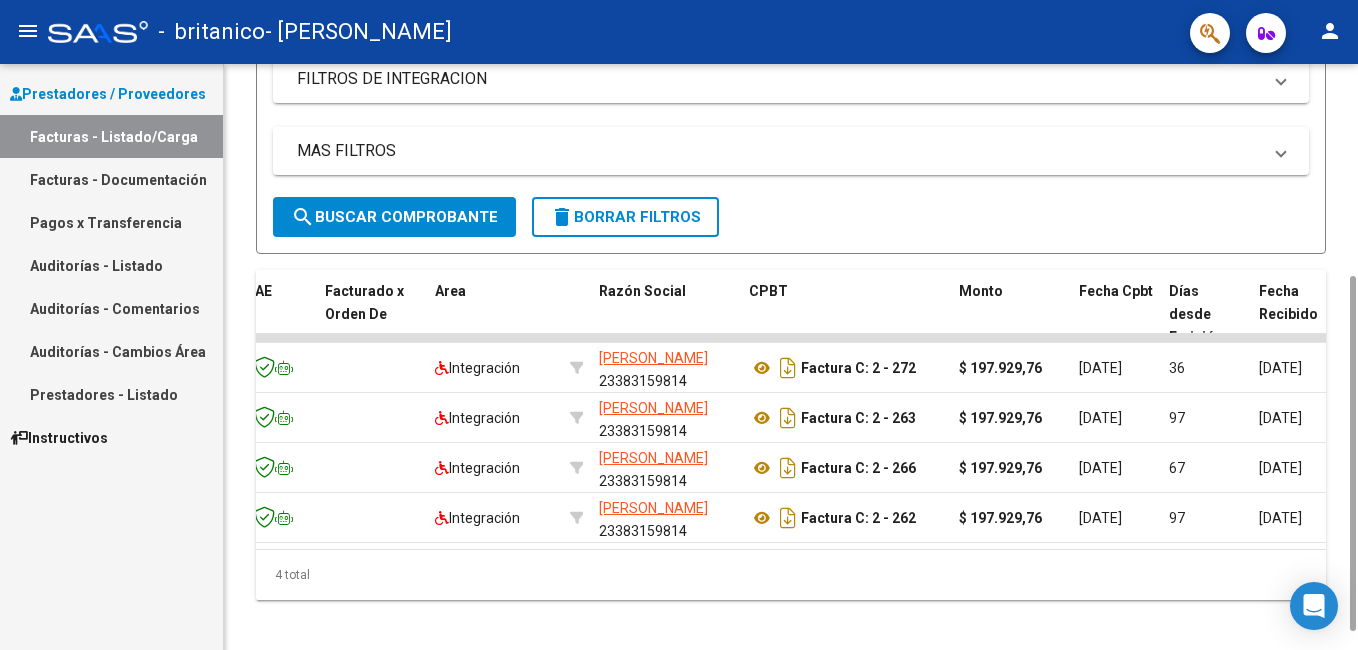 scroll, scrollTop: 0, scrollLeft: 226, axis: horizontal 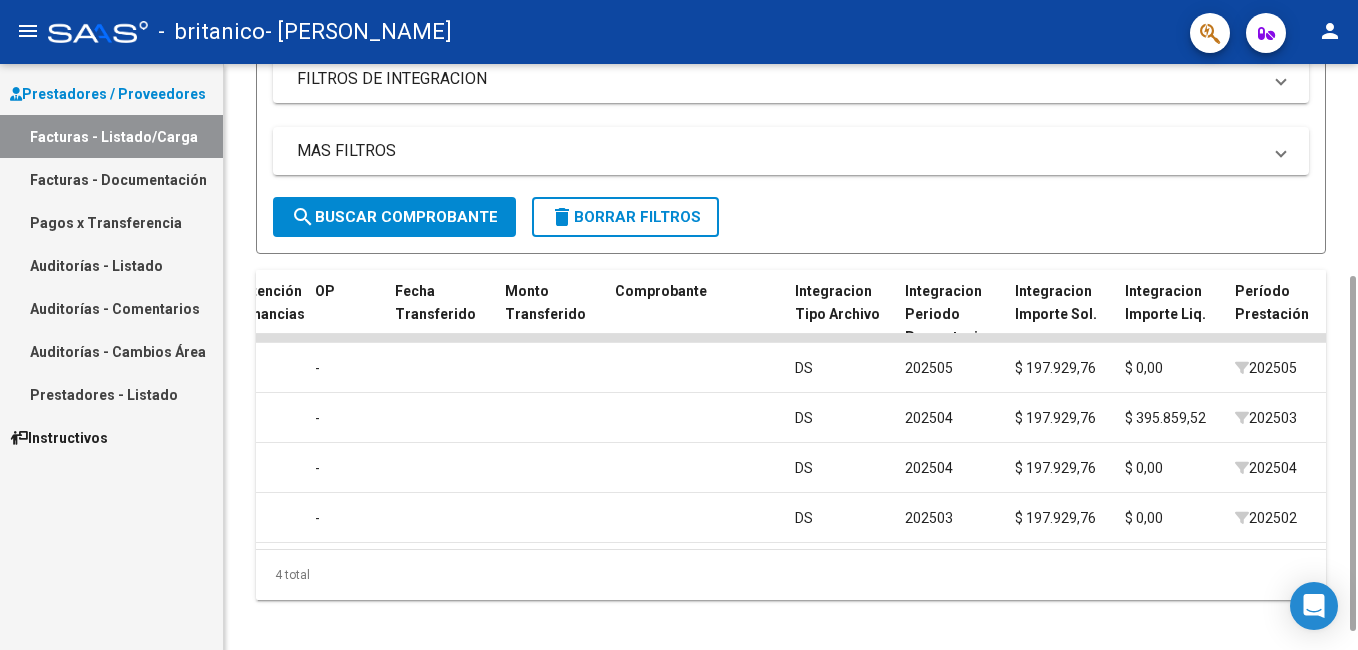 drag, startPoint x: 893, startPoint y: 549, endPoint x: 922, endPoint y: 549, distance: 29 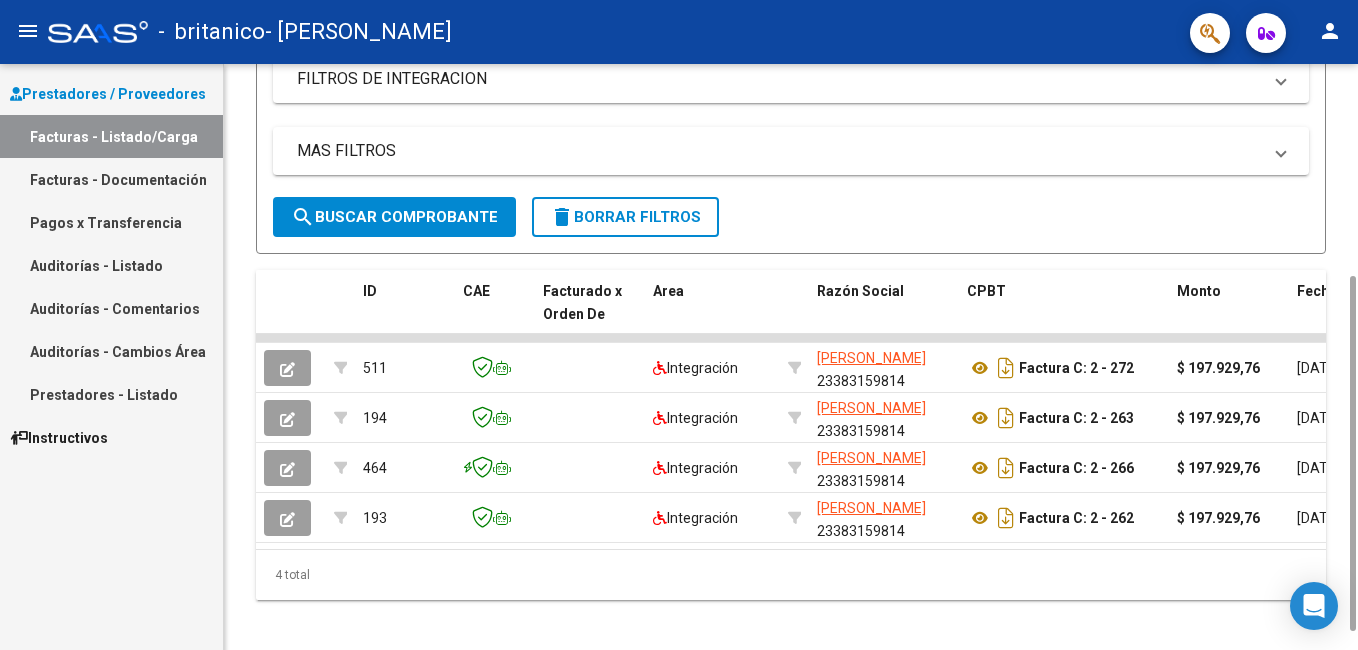scroll, scrollTop: 0, scrollLeft: 1627, axis: horizontal 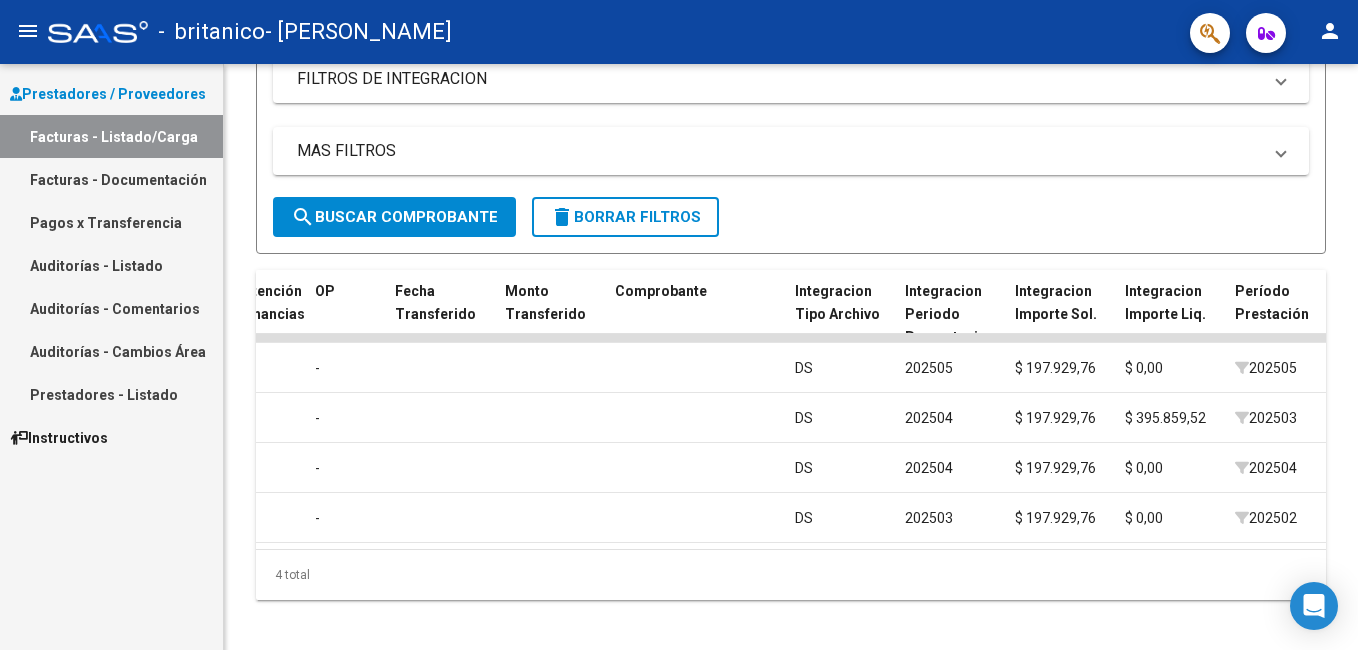 click on "Facturas - Listado/Carga" at bounding box center (111, 136) 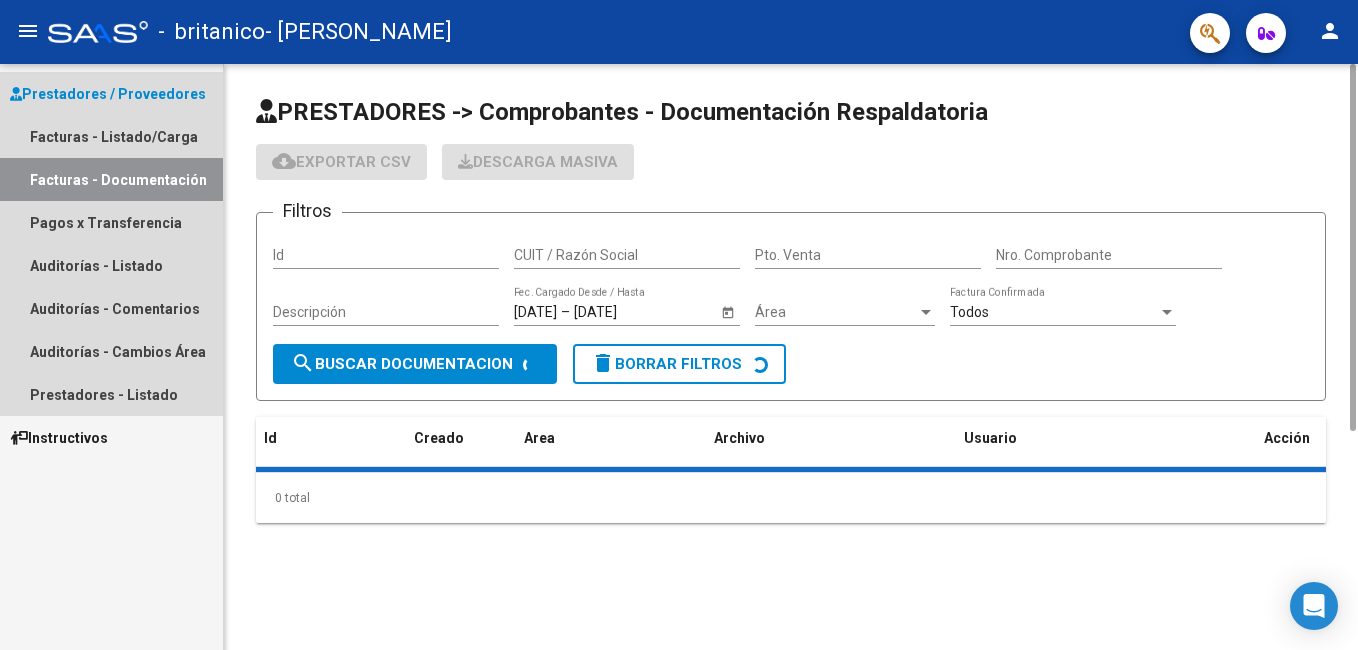 scroll, scrollTop: 0, scrollLeft: 0, axis: both 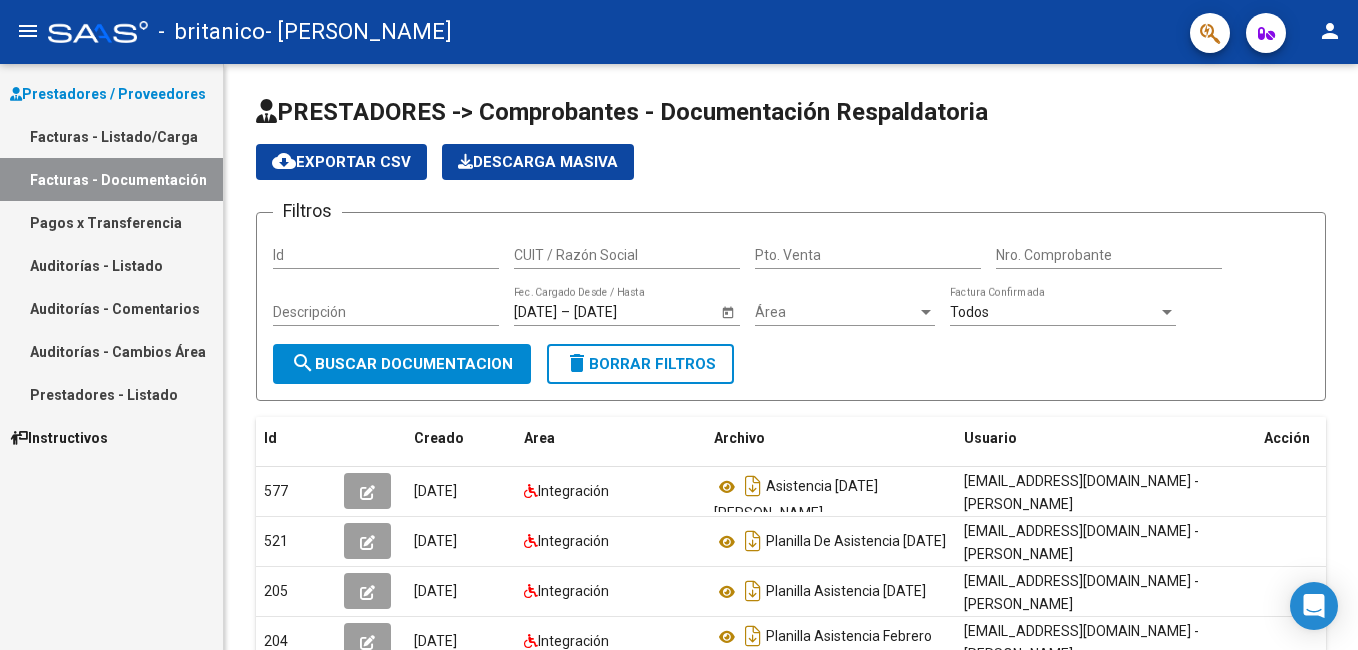 click on "Facturas - Listado/Carga" at bounding box center [111, 136] 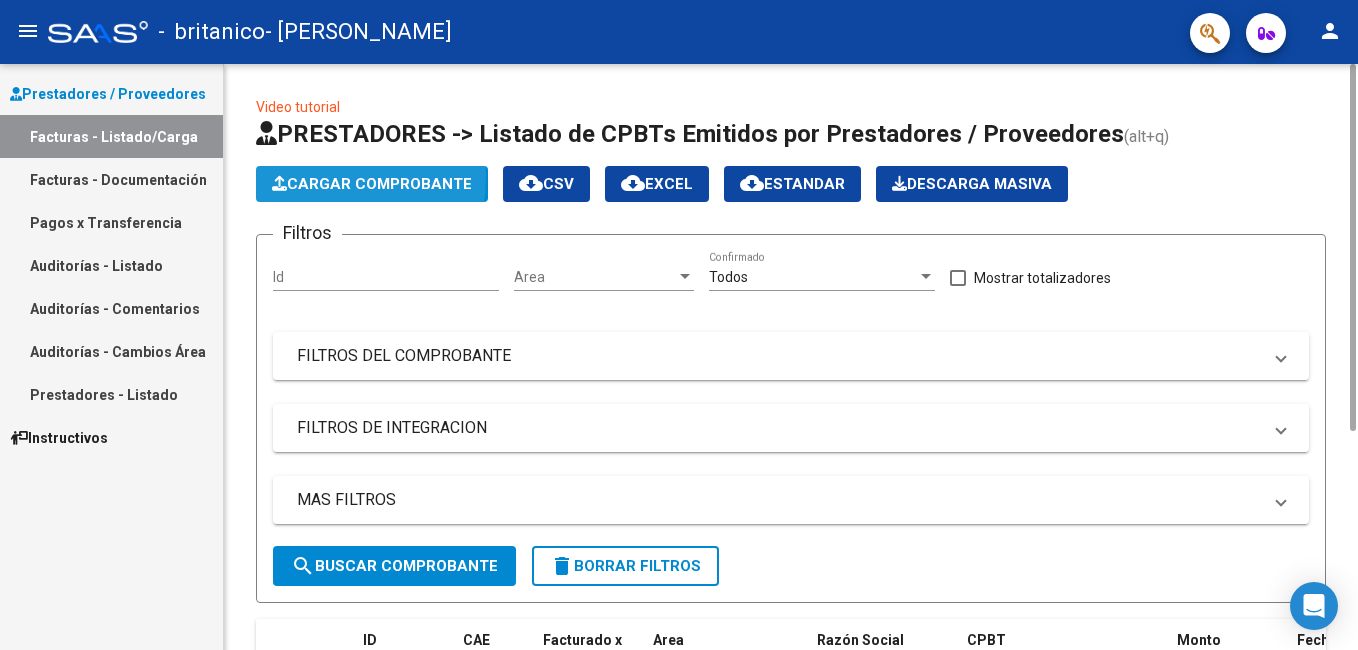 click on "Cargar Comprobante" 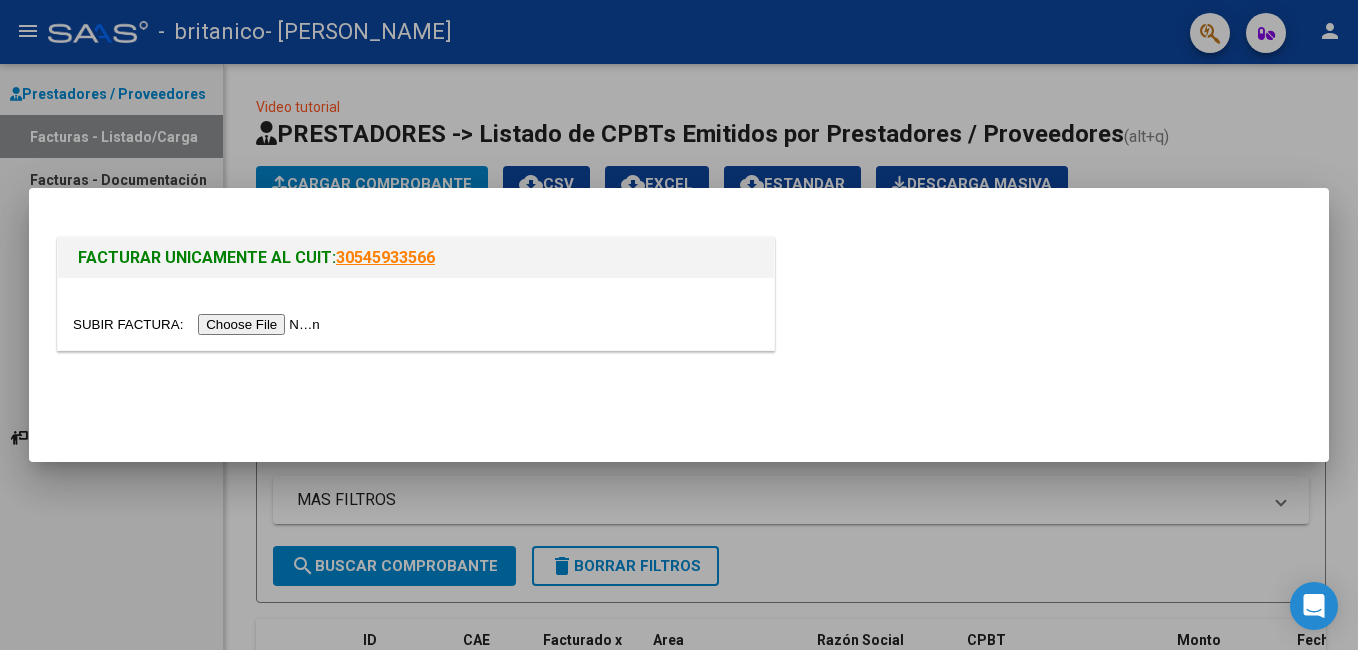 click at bounding box center (199, 324) 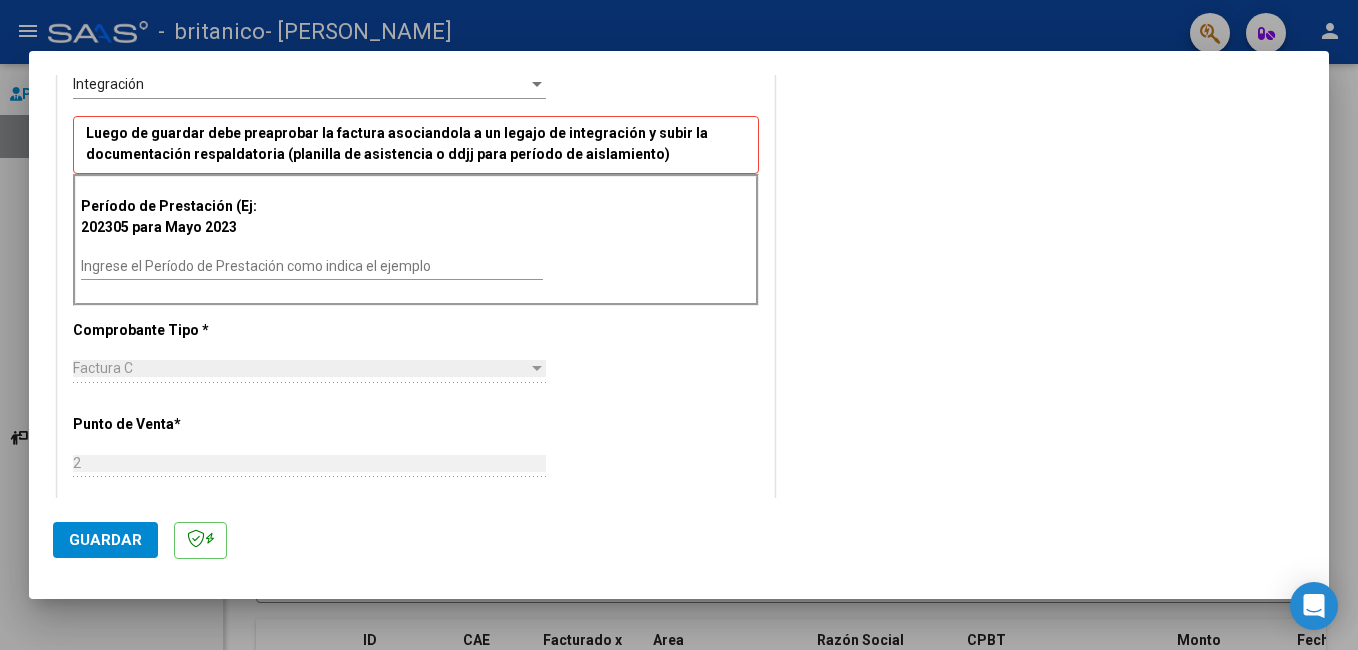 scroll, scrollTop: 460, scrollLeft: 0, axis: vertical 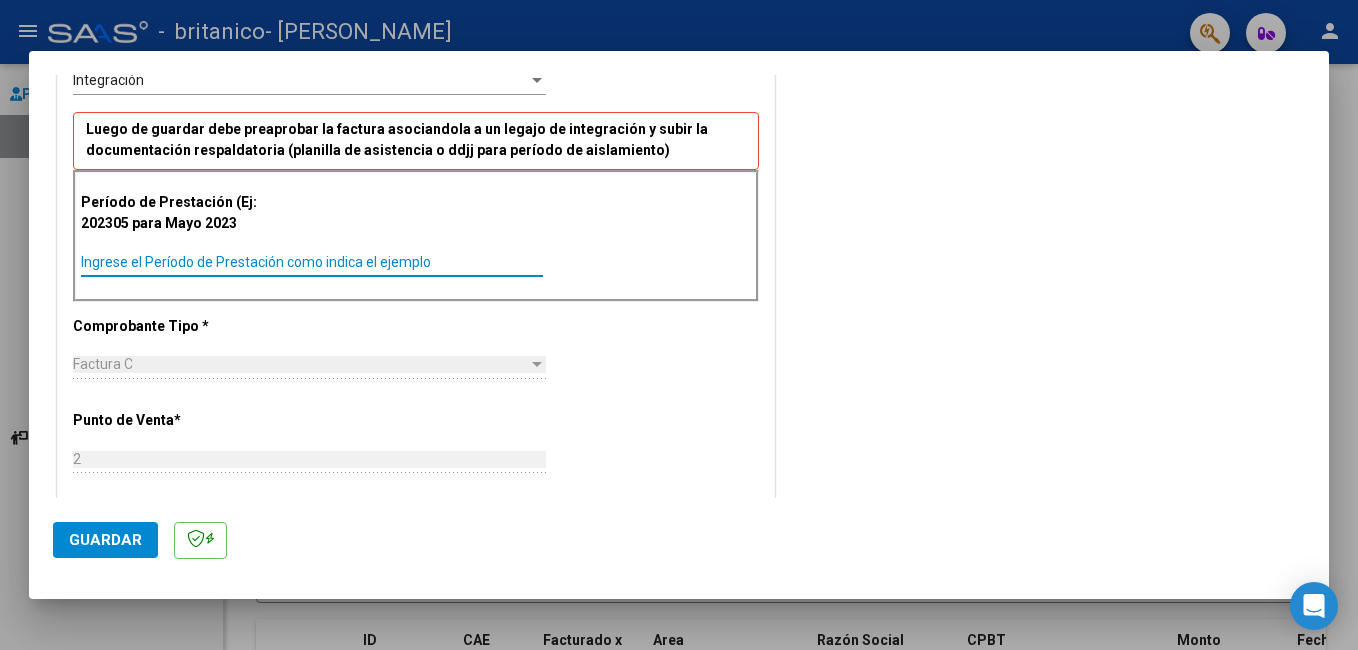 click on "Ingrese el Período de Prestación como indica el ejemplo" at bounding box center (312, 262) 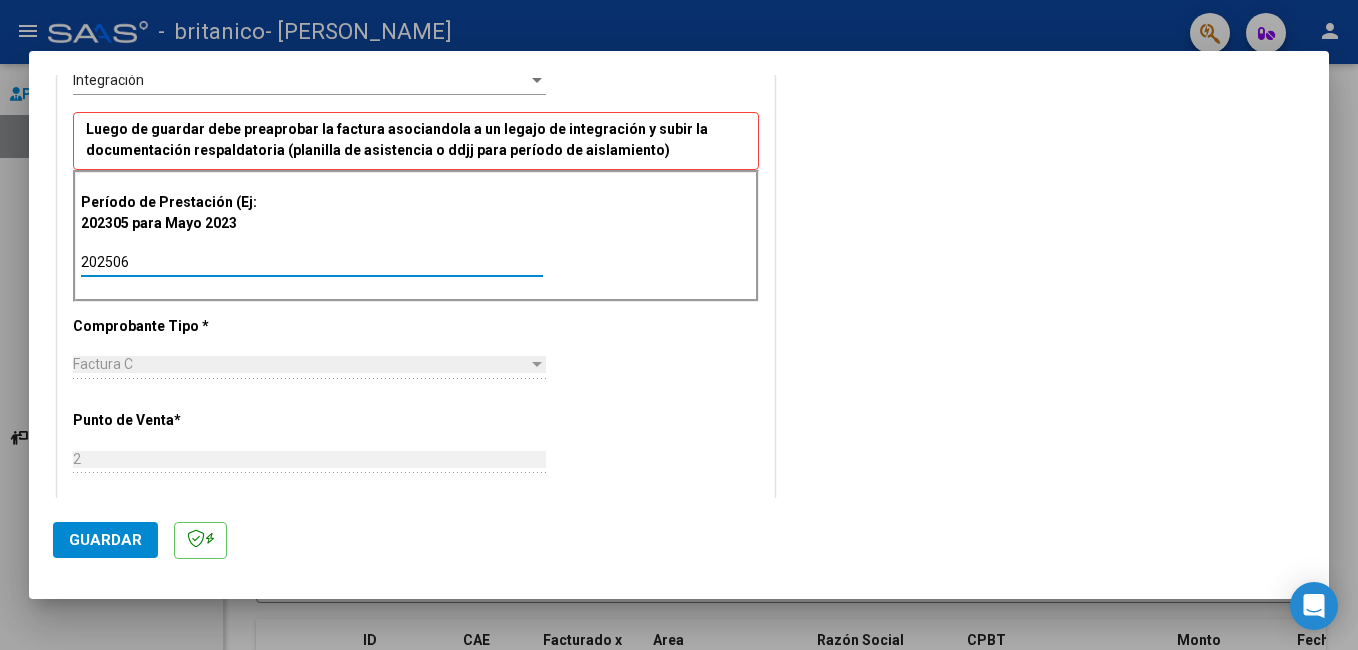 type on "202506" 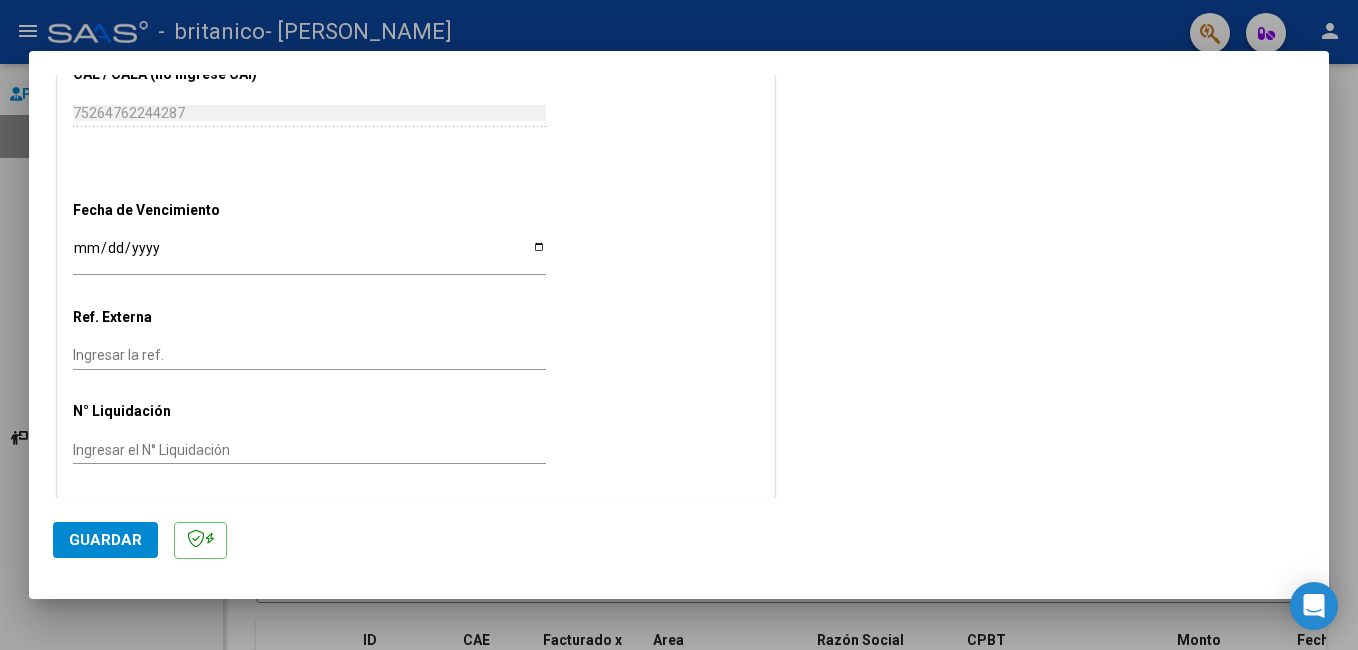 scroll, scrollTop: 1199, scrollLeft: 0, axis: vertical 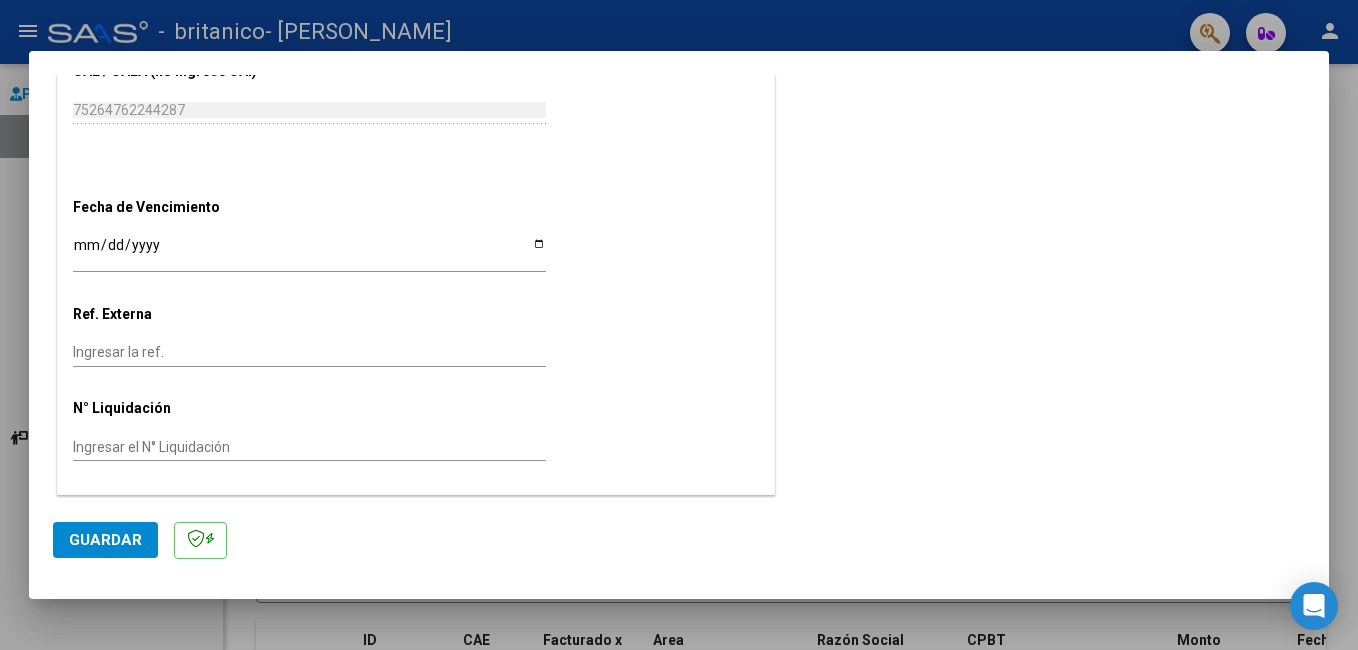 click on "Guardar" 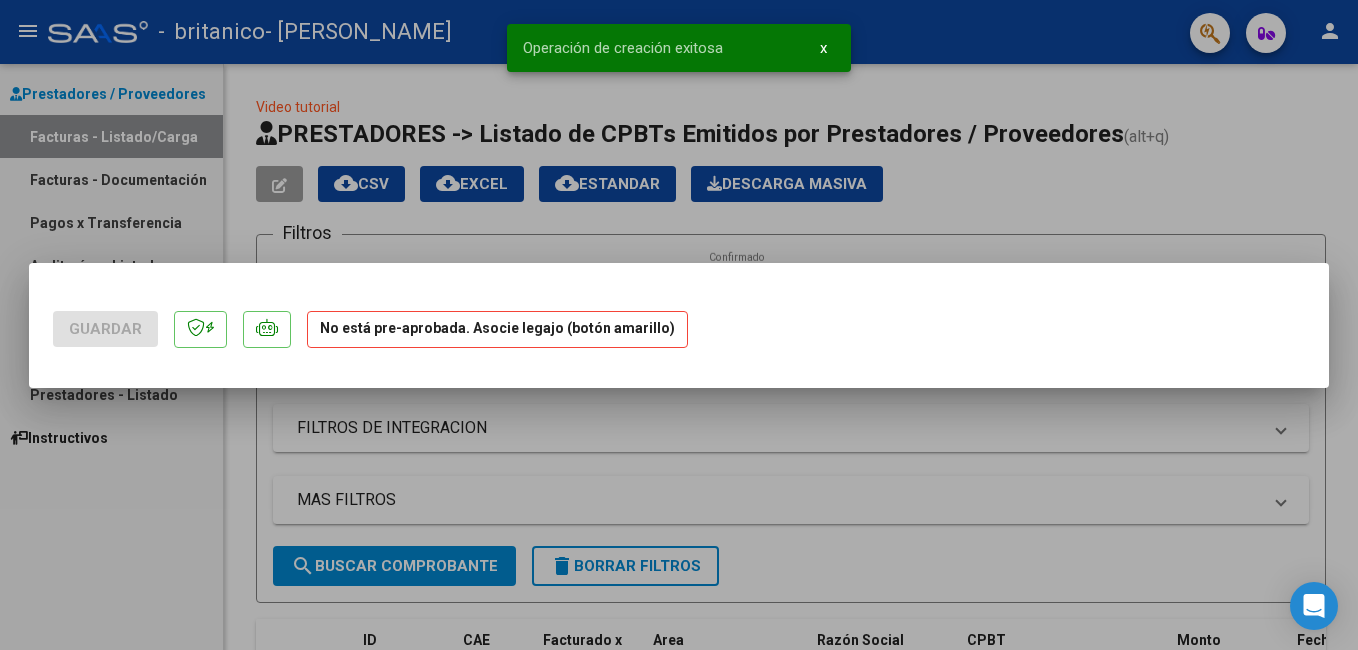 scroll, scrollTop: 0, scrollLeft: 0, axis: both 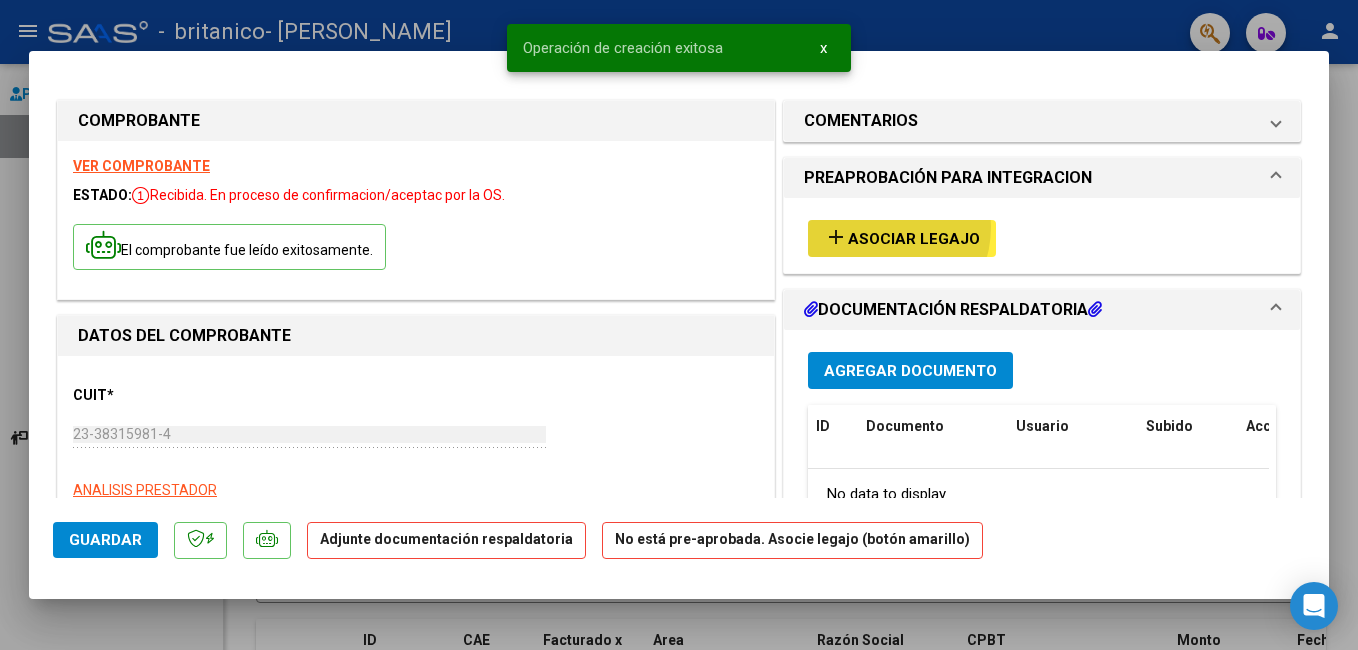 click on "add Asociar Legajo" at bounding box center (902, 238) 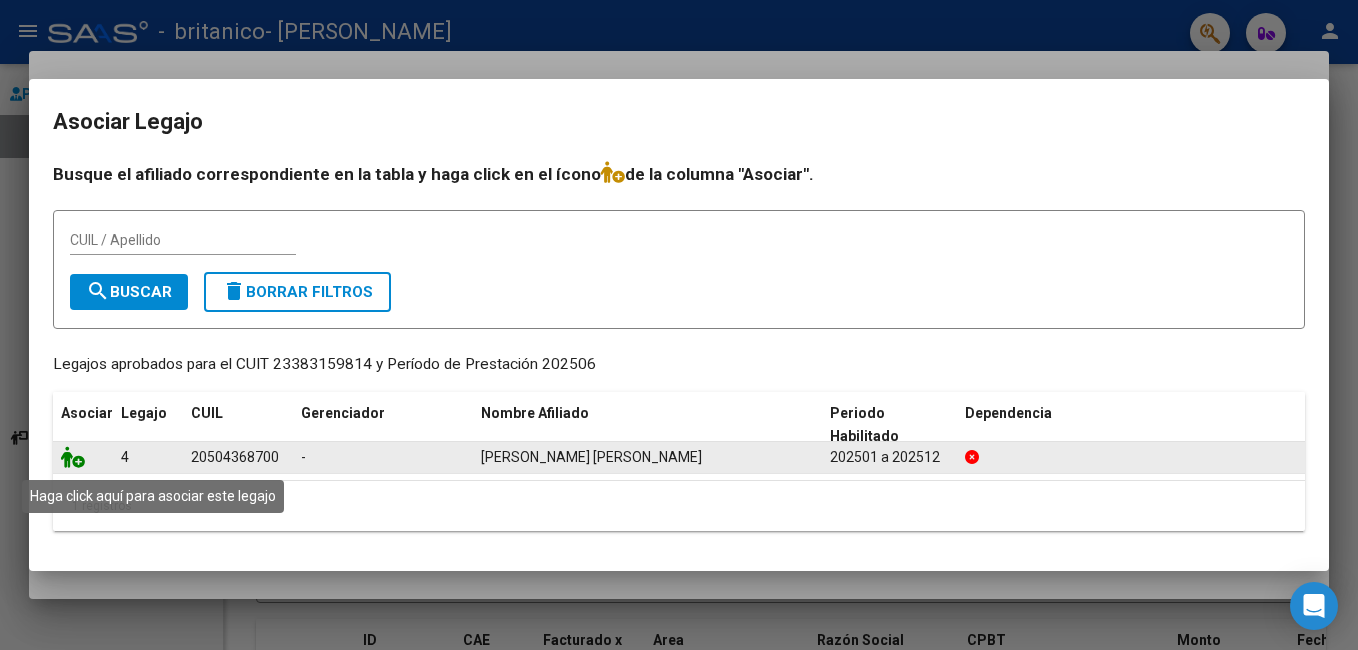 click 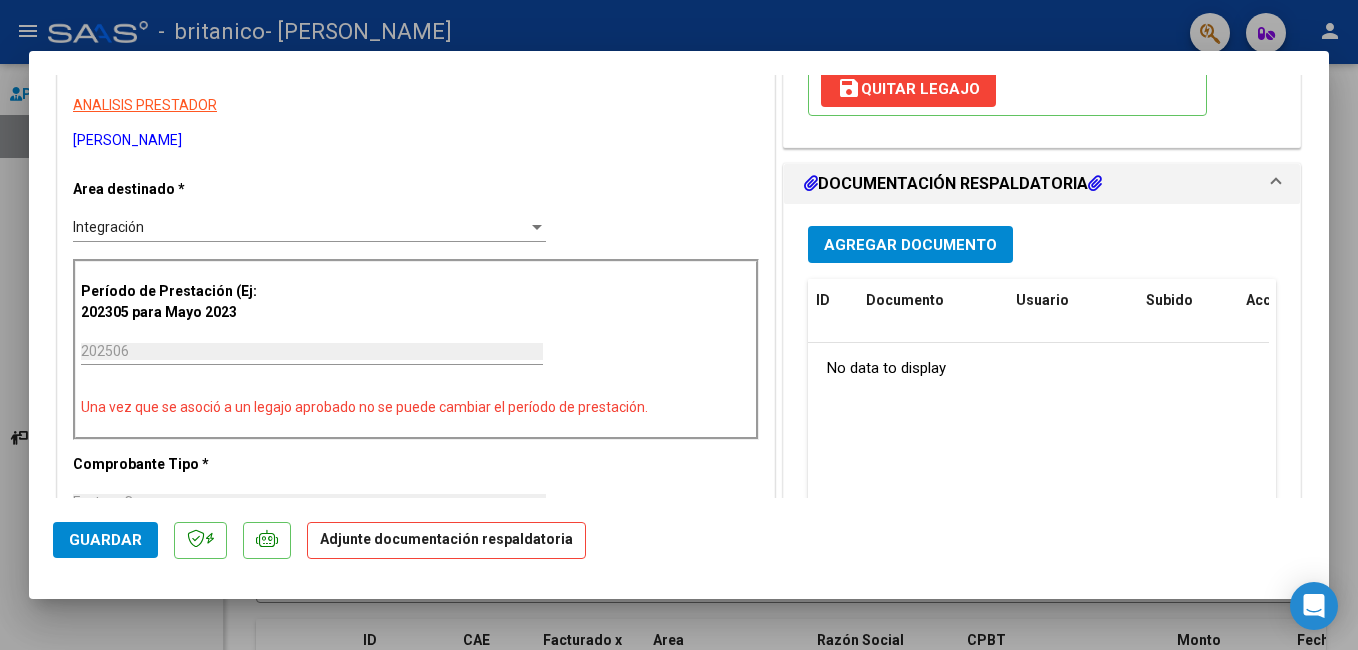 scroll, scrollTop: 394, scrollLeft: 0, axis: vertical 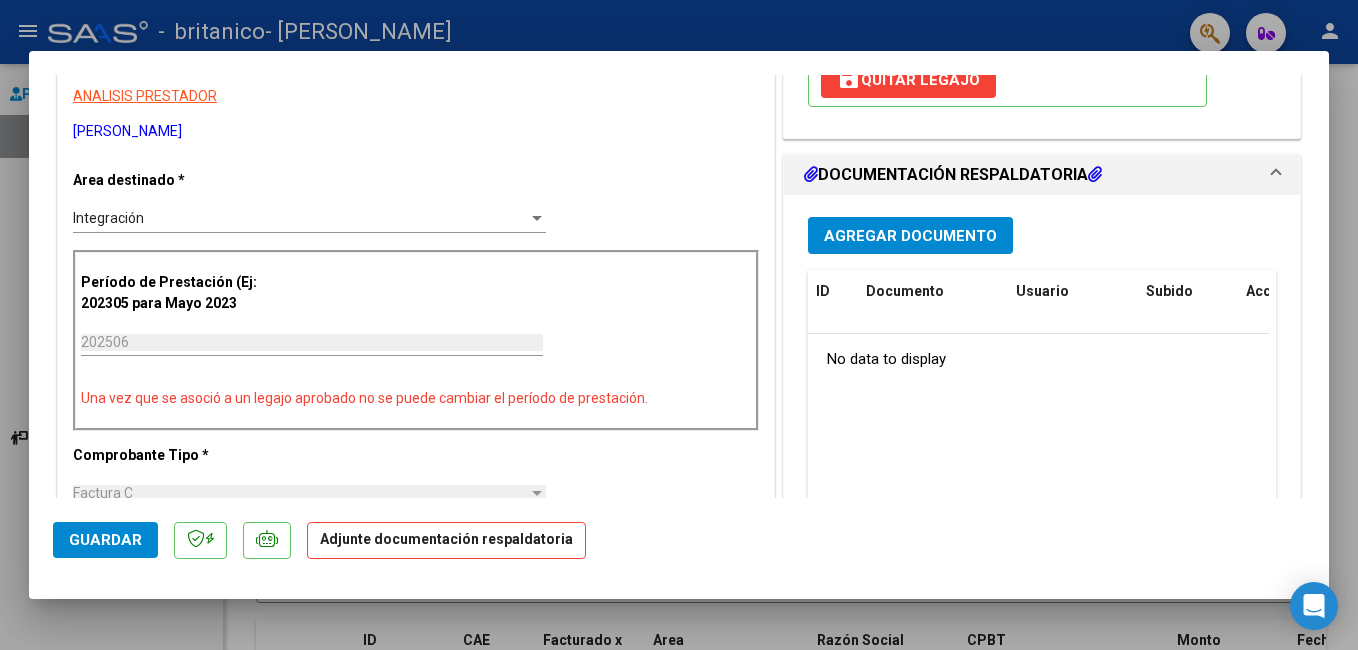 click on "Agregar Documento" at bounding box center (910, 236) 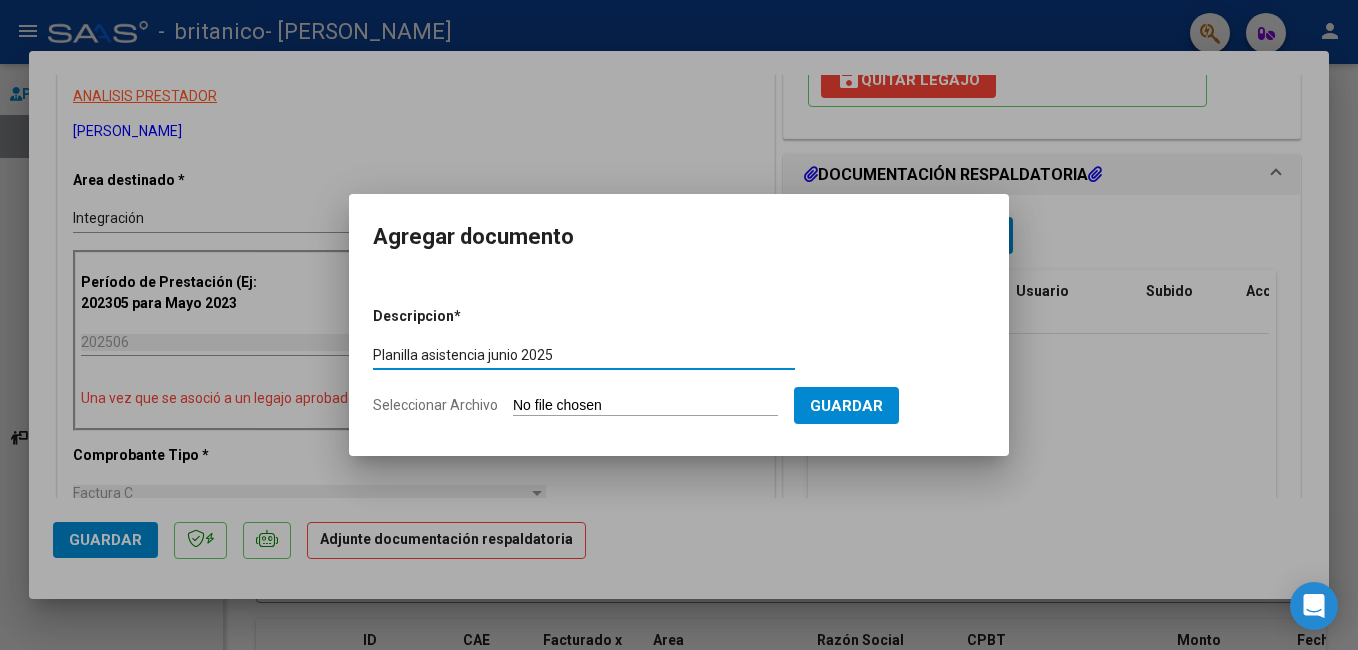 type on "Planilla asistencia junio 2025" 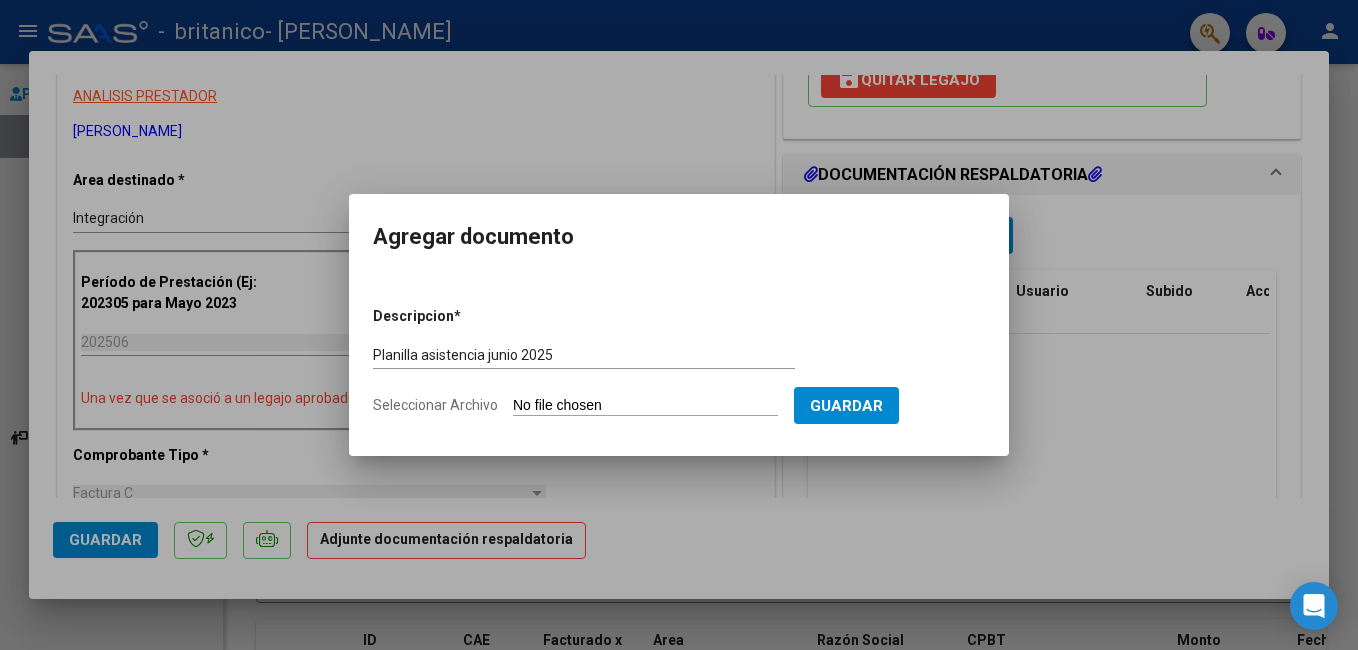 type on "C:\fakepath\Asistencia [PERSON_NAME][DATE].jpg" 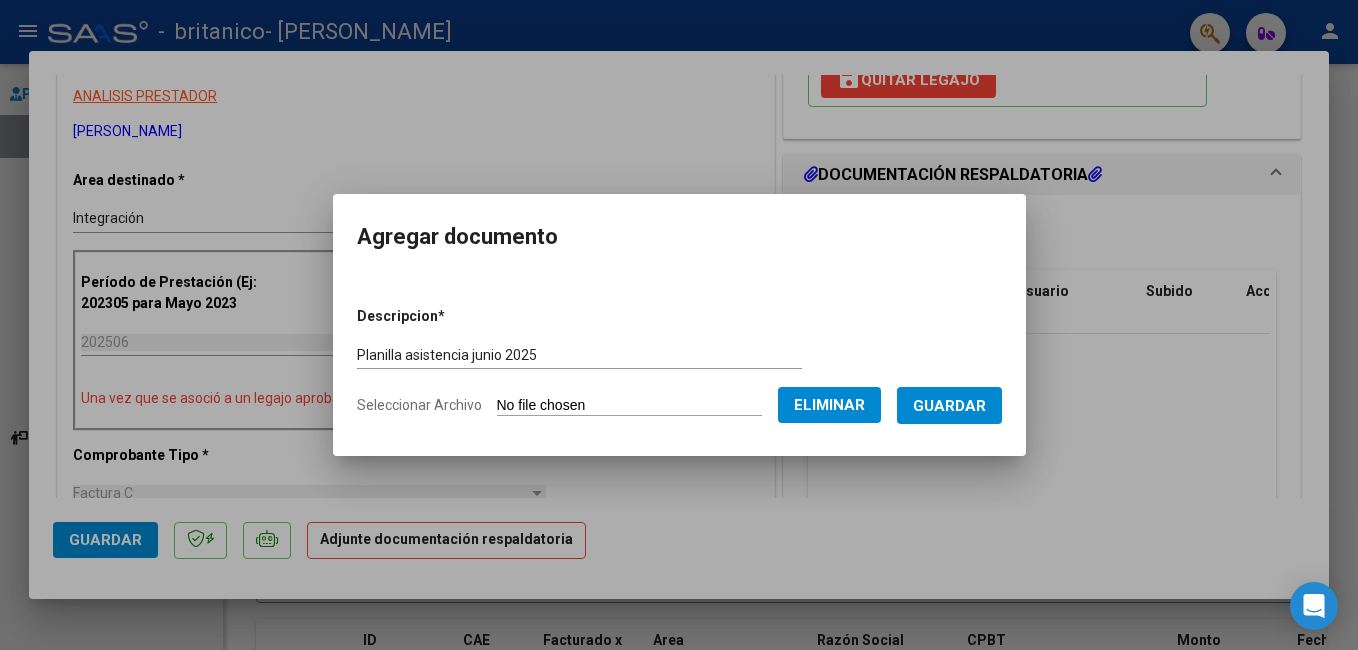 click on "Guardar" at bounding box center (949, 406) 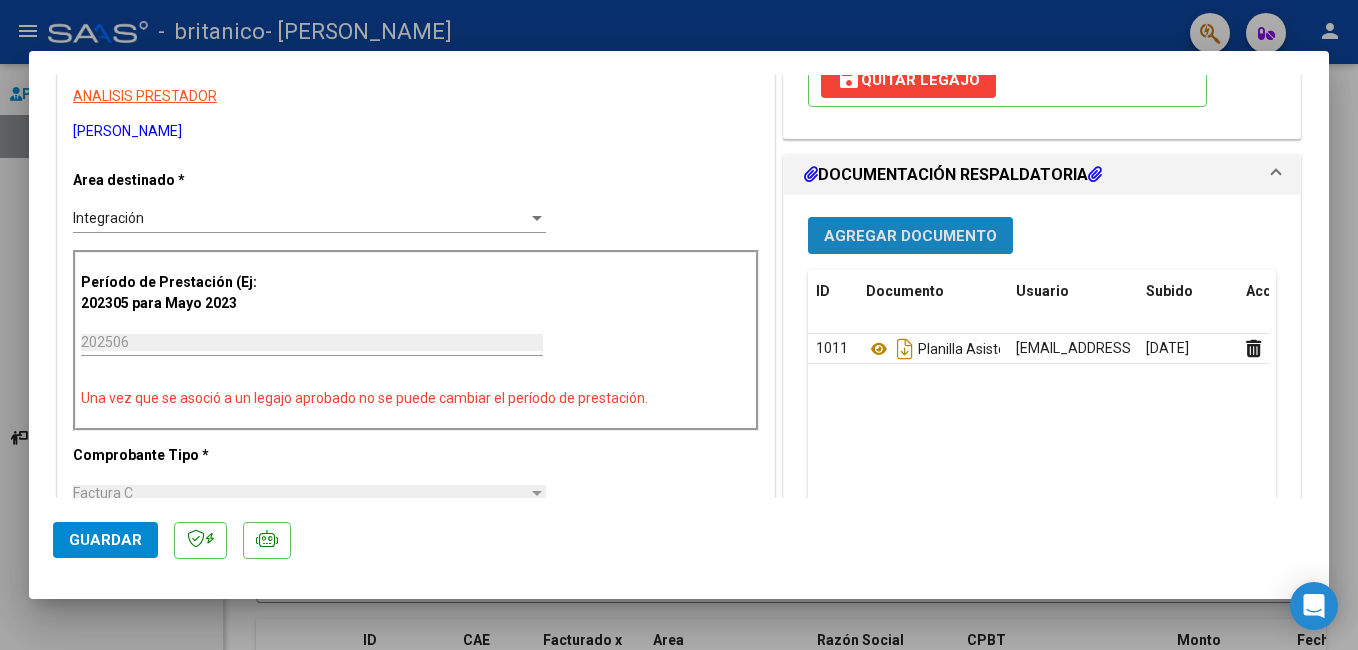 click on "Agregar Documento" at bounding box center (910, 236) 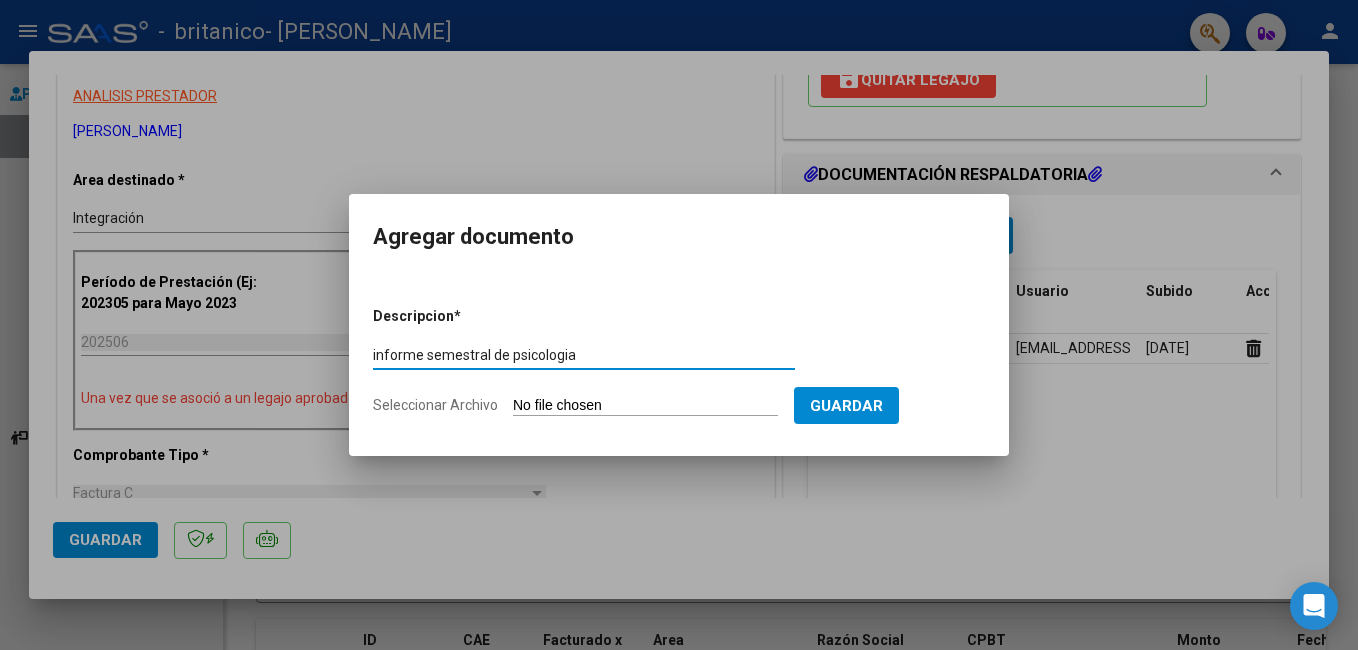 type on "informe semestral de psicologia" 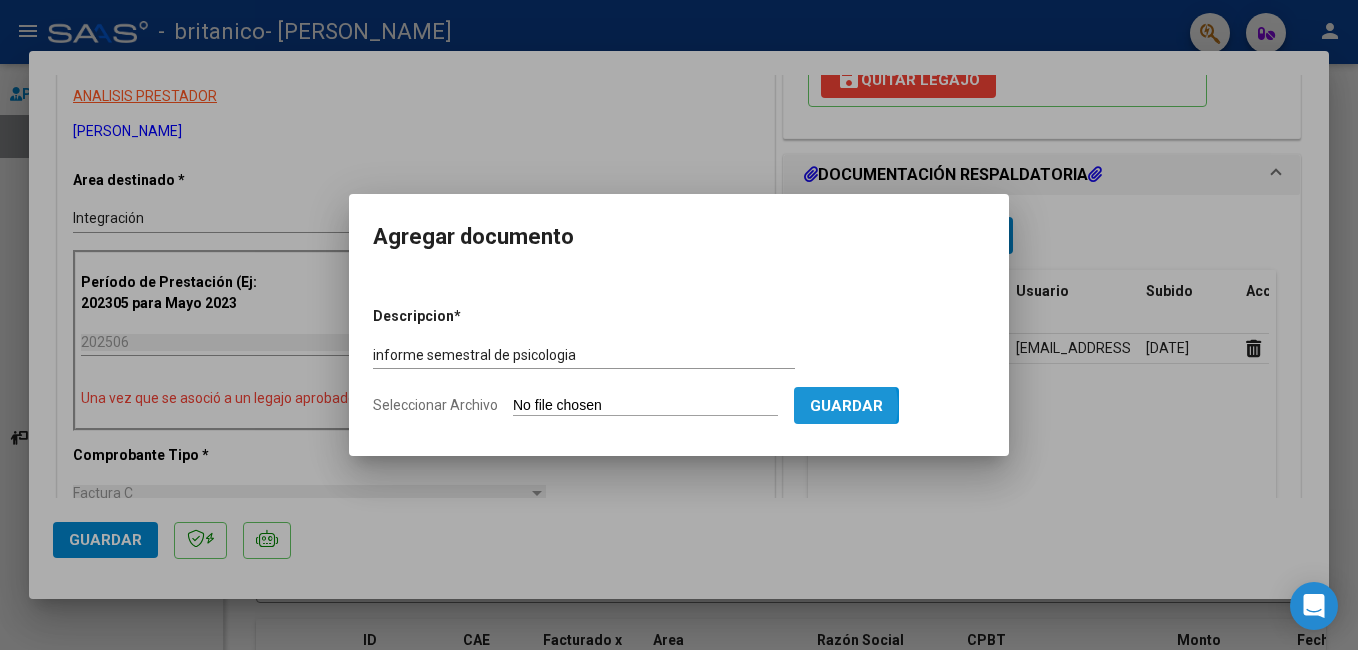 click on "Guardar" at bounding box center (846, 406) 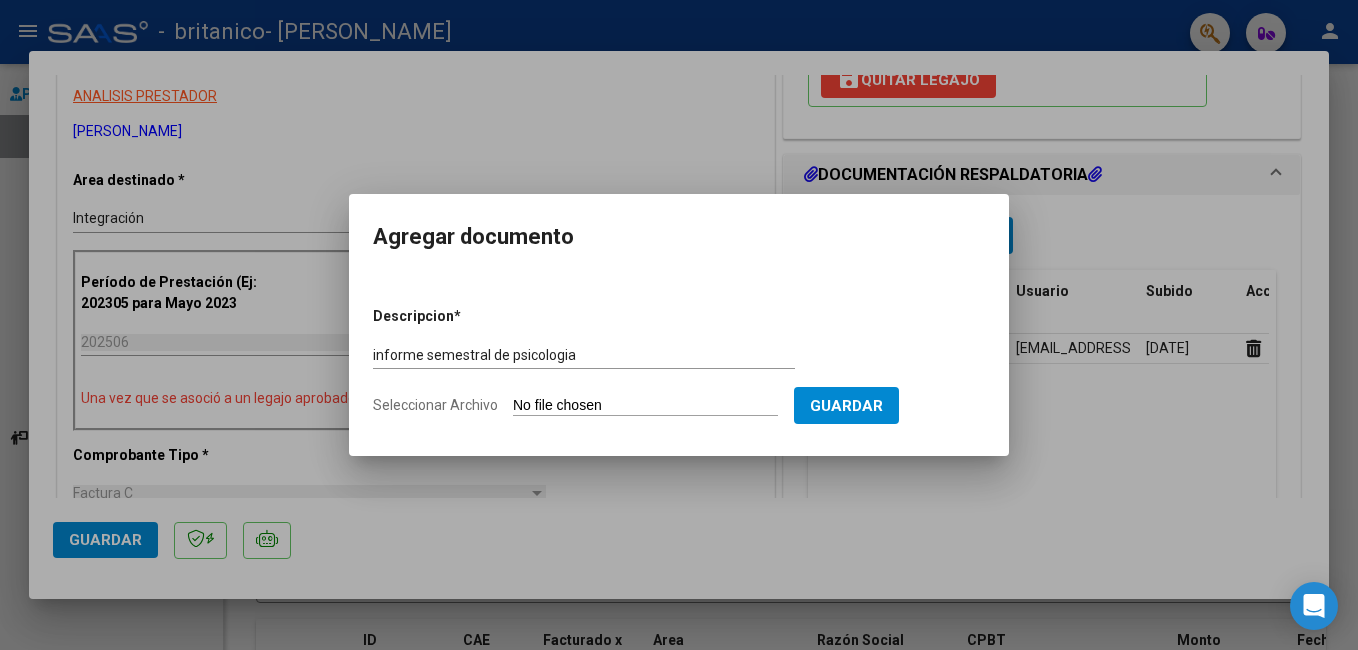 click on "Descripcion  *   informe semestral de psicologia Escriba aquí una descripcion  Seleccionar Archivo Guardar" at bounding box center [679, 361] 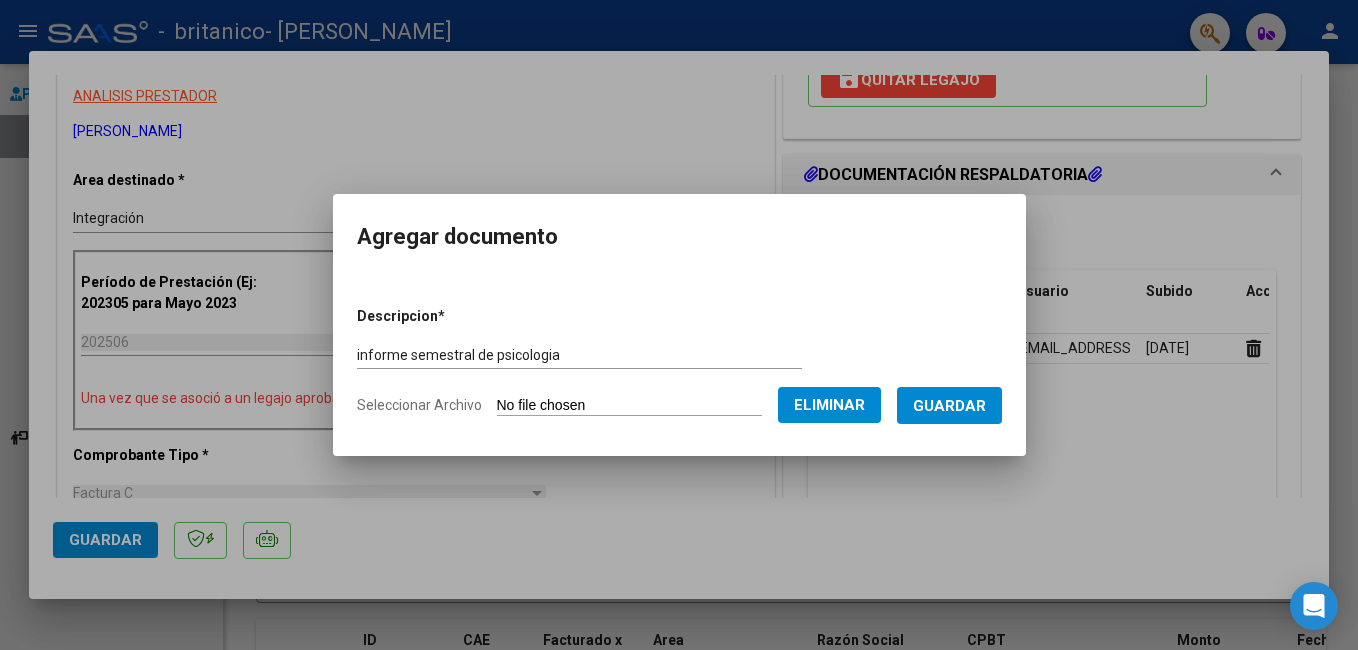 click on "Guardar" at bounding box center (949, 406) 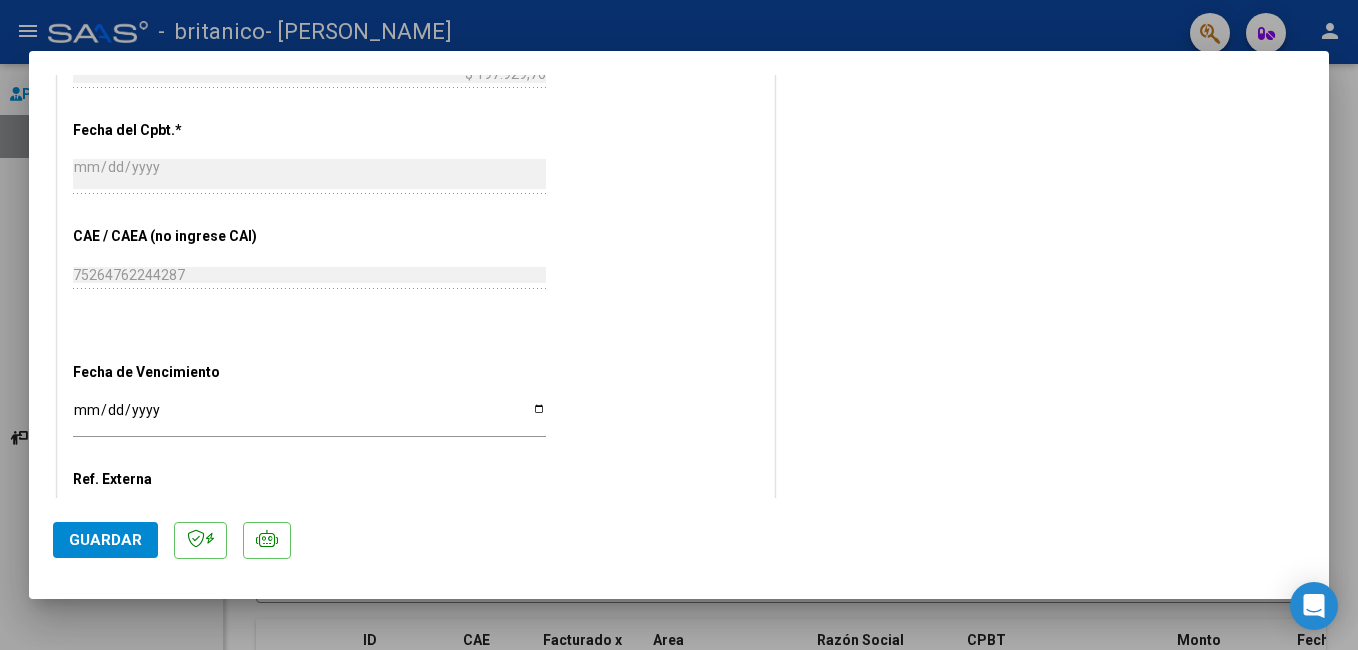 scroll, scrollTop: 1262, scrollLeft: 0, axis: vertical 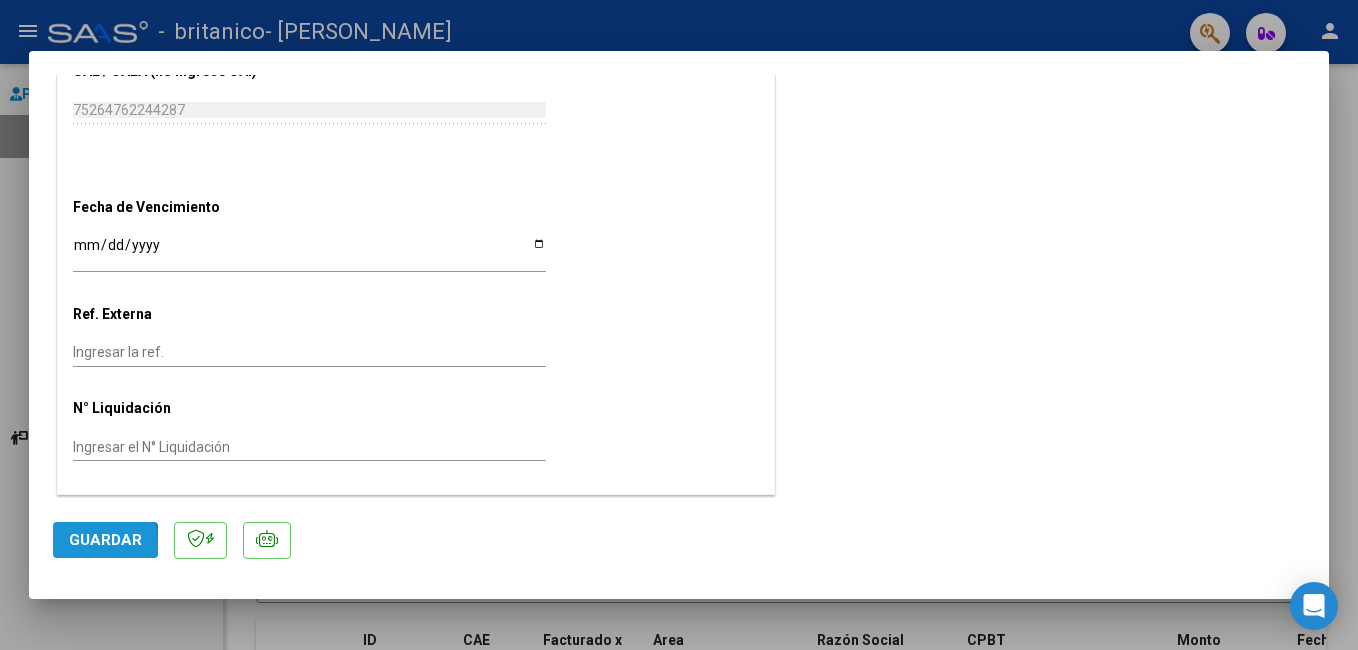 click on "Guardar" 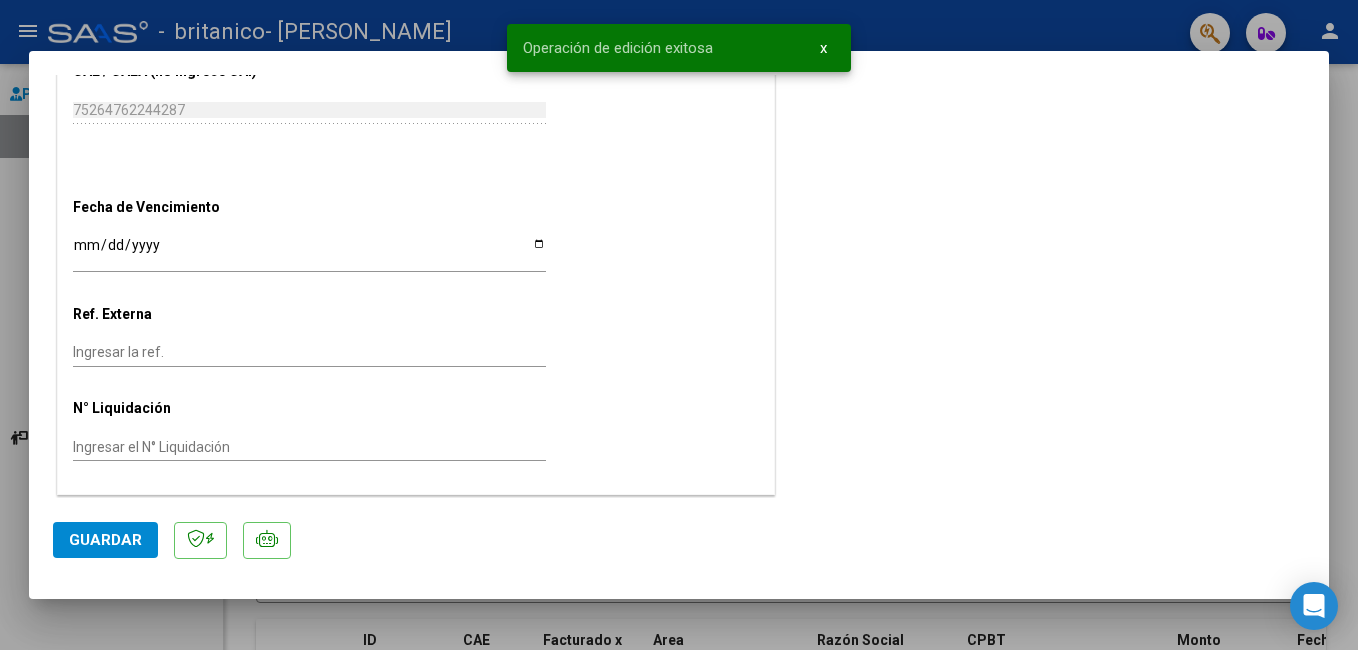 click on "COMENTARIOS Comentarios del Prestador / Gerenciador:  PREAPROBACIÓN PARA INTEGRACION  Legajo preaprobado para Período de Prestación:  202506 Ver Legajo Asociado  CUIL:  20504368700  Nombre y Apellido:  [PERSON_NAME] [PERSON_NAME] Desde:  202501  Período Hasta:  202512  Admite Dependencia:   NO  Comentario:  PSICO 4 X SEMANA save  Quitar Legajo   DOCUMENTACIÓN RESPALDATORIA  Agregar Documento ID Documento Usuario Subido Acción 1011  Planilla Asistencia [DATE]   [EMAIL_ADDRESS][DOMAIN_NAME] - [PERSON_NAME]   [DATE]  1012  Informe Semestral De Psicologia   [EMAIL_ADDRESS][DOMAIN_NAME] - [PERSON_NAME]   [DATE]   2 total   1" at bounding box center (1042, -334) 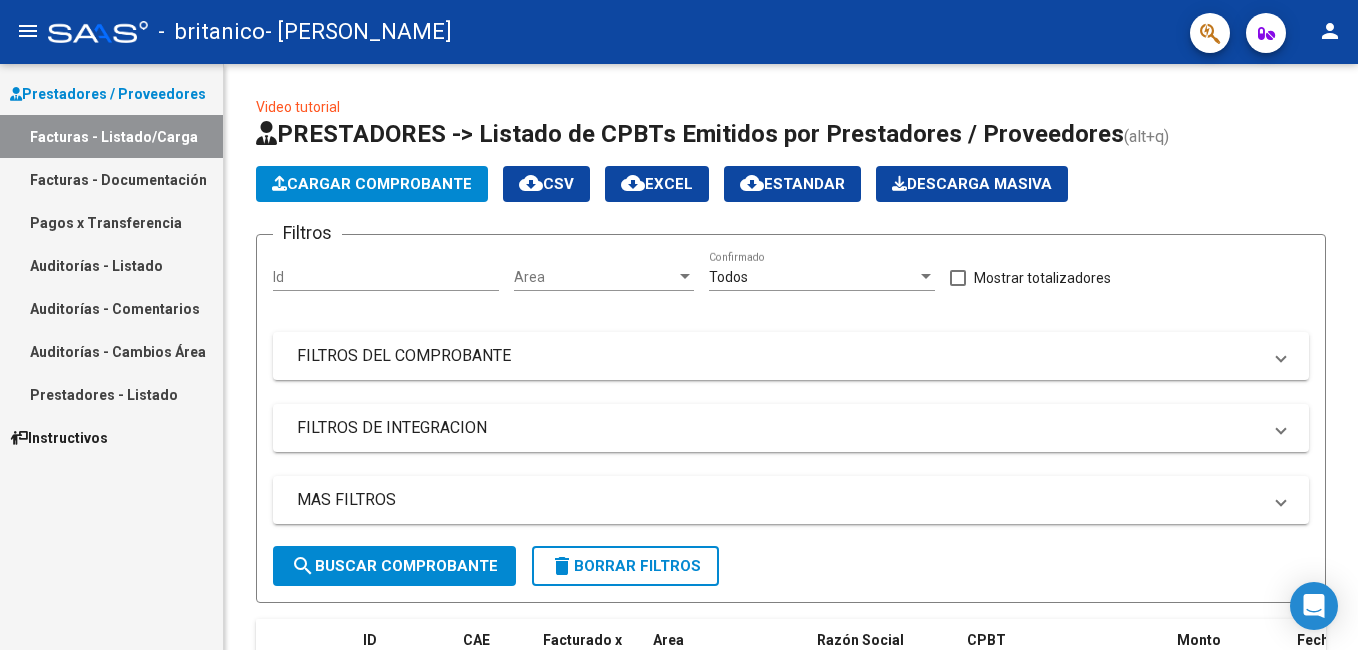 scroll, scrollTop: 0, scrollLeft: 0, axis: both 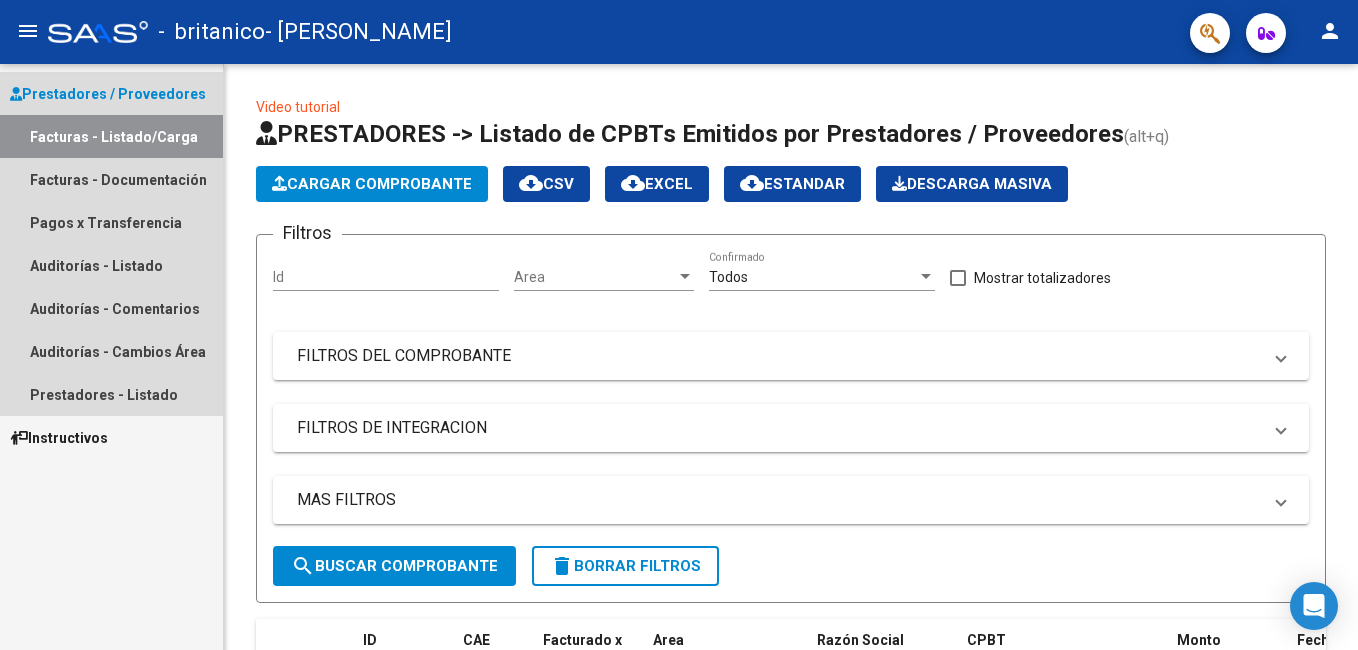 click on "Facturas - Listado/Carga" at bounding box center (111, 136) 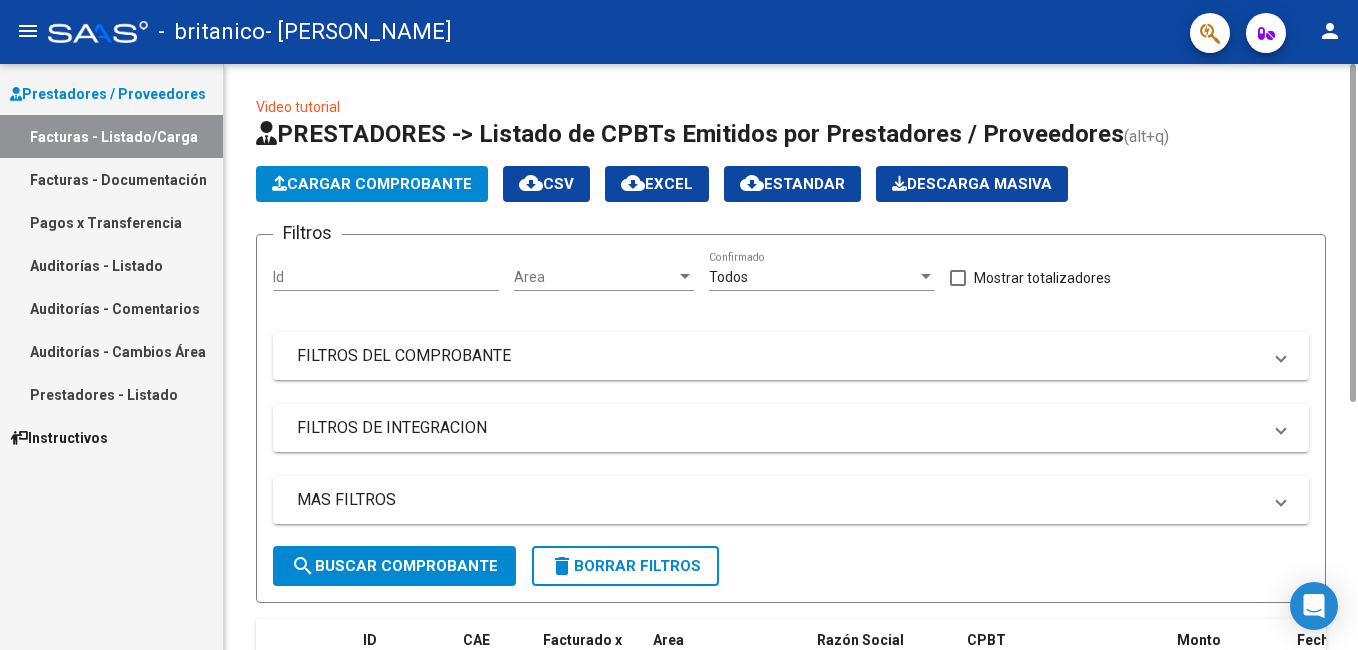 click on "search  Buscar Comprobante" 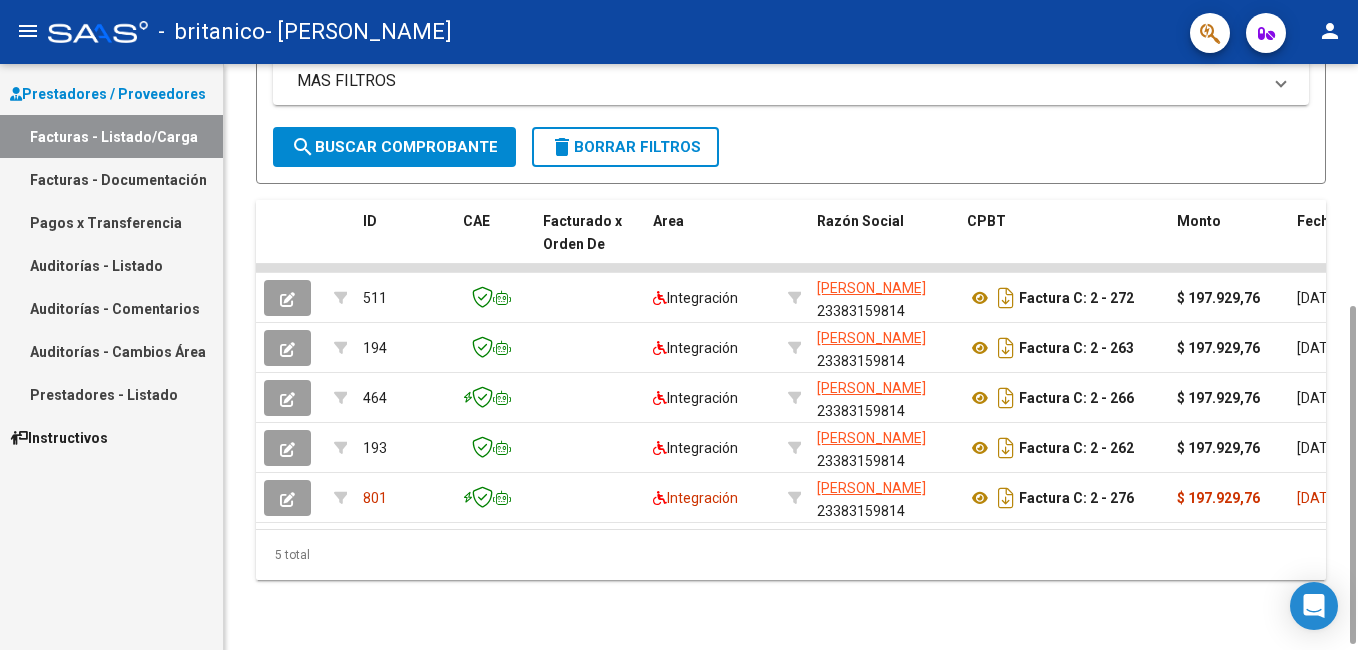 scroll, scrollTop: 427, scrollLeft: 0, axis: vertical 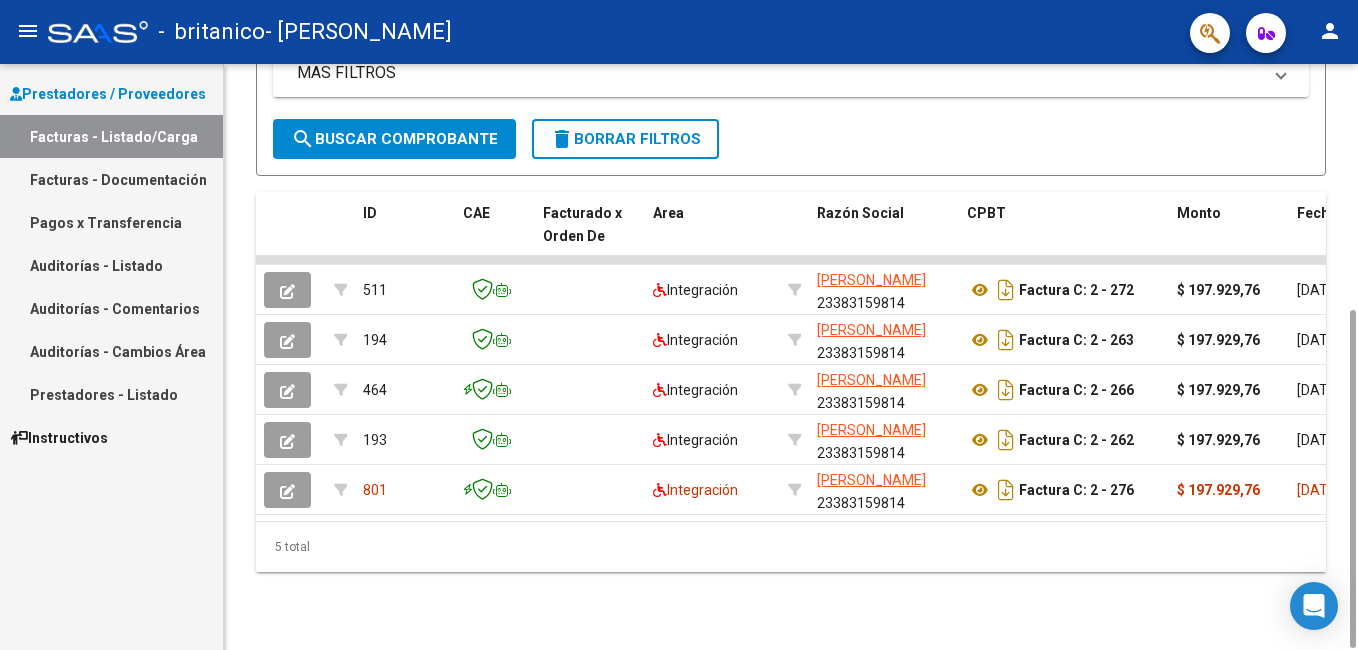 drag, startPoint x: 1353, startPoint y: 158, endPoint x: 1361, endPoint y: 405, distance: 247.12952 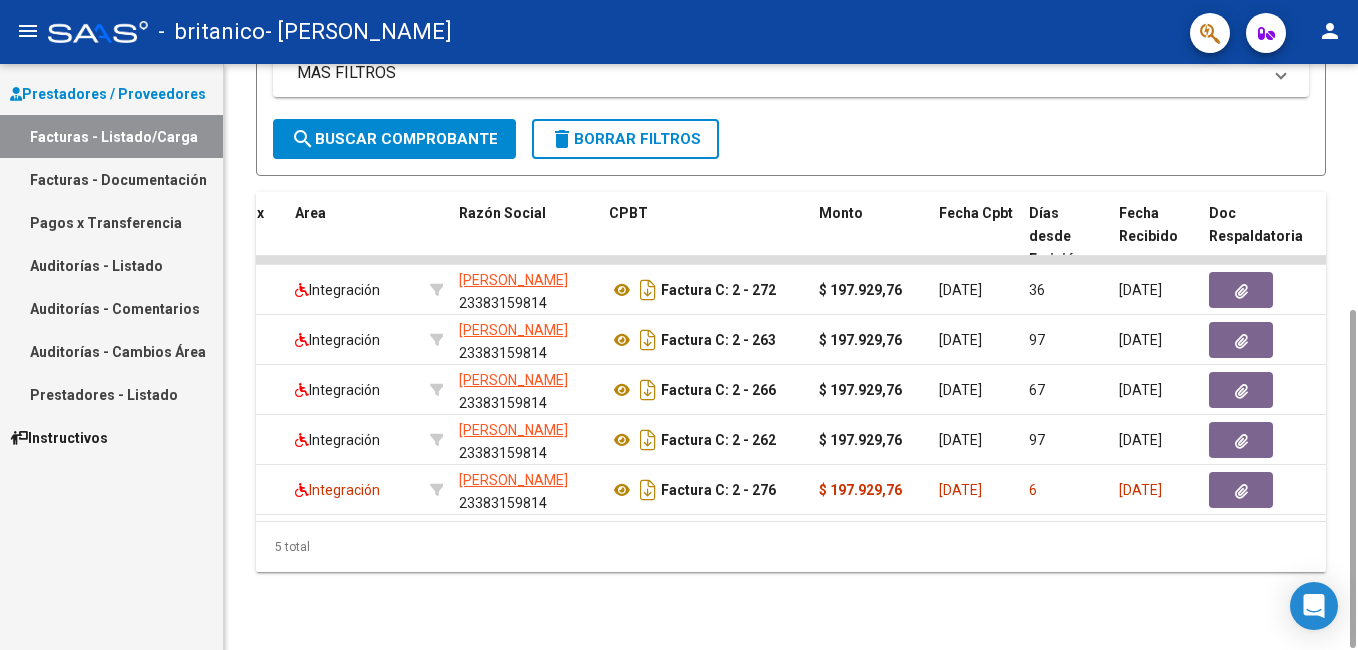 scroll, scrollTop: 0, scrollLeft: 366, axis: horizontal 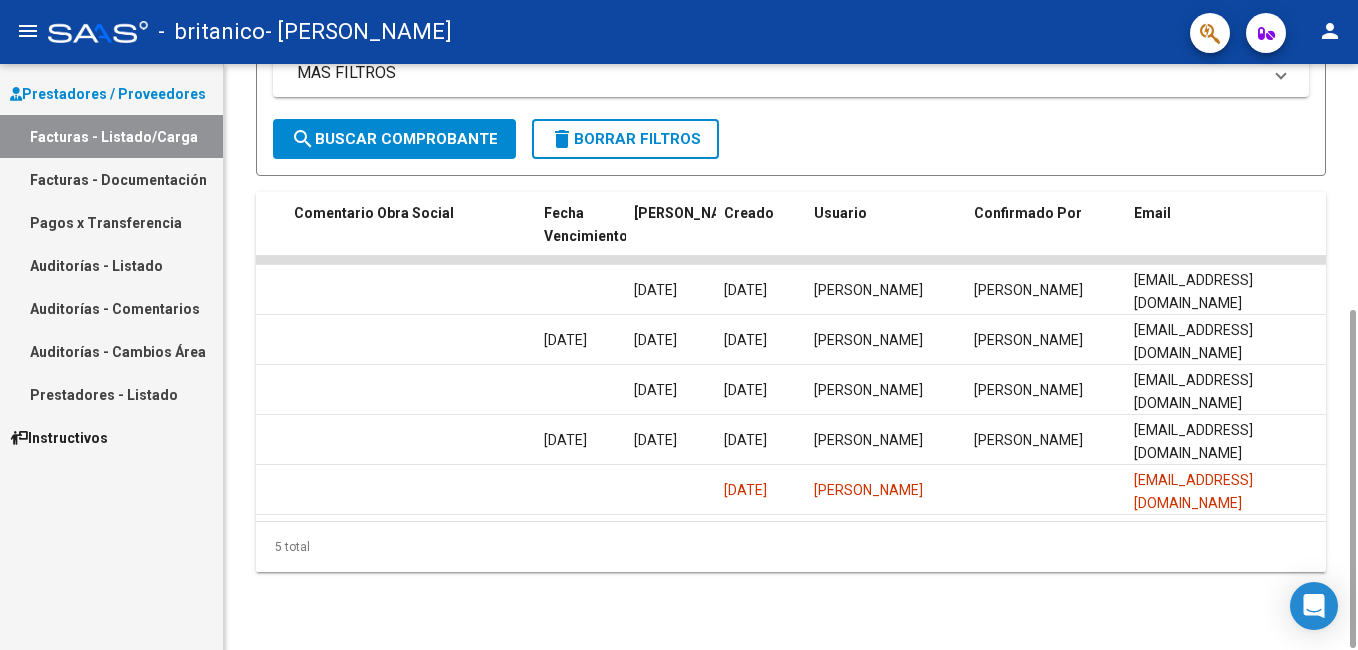 drag, startPoint x: 1326, startPoint y: 592, endPoint x: 1002, endPoint y: 603, distance: 324.18668 